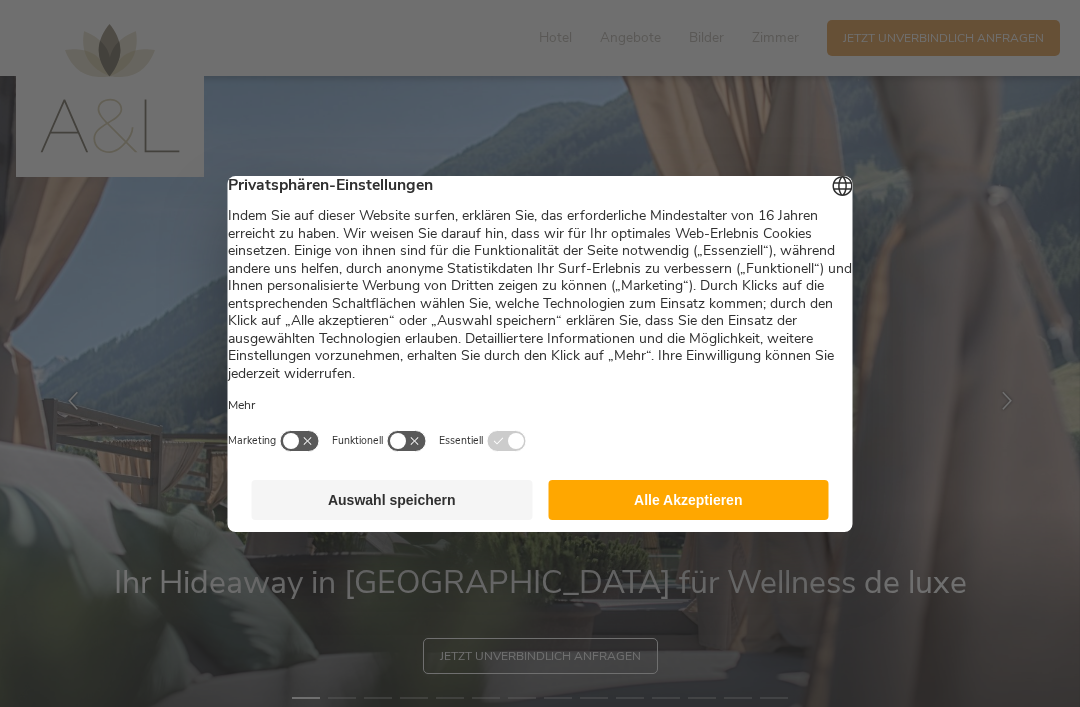 scroll, scrollTop: 0, scrollLeft: 0, axis: both 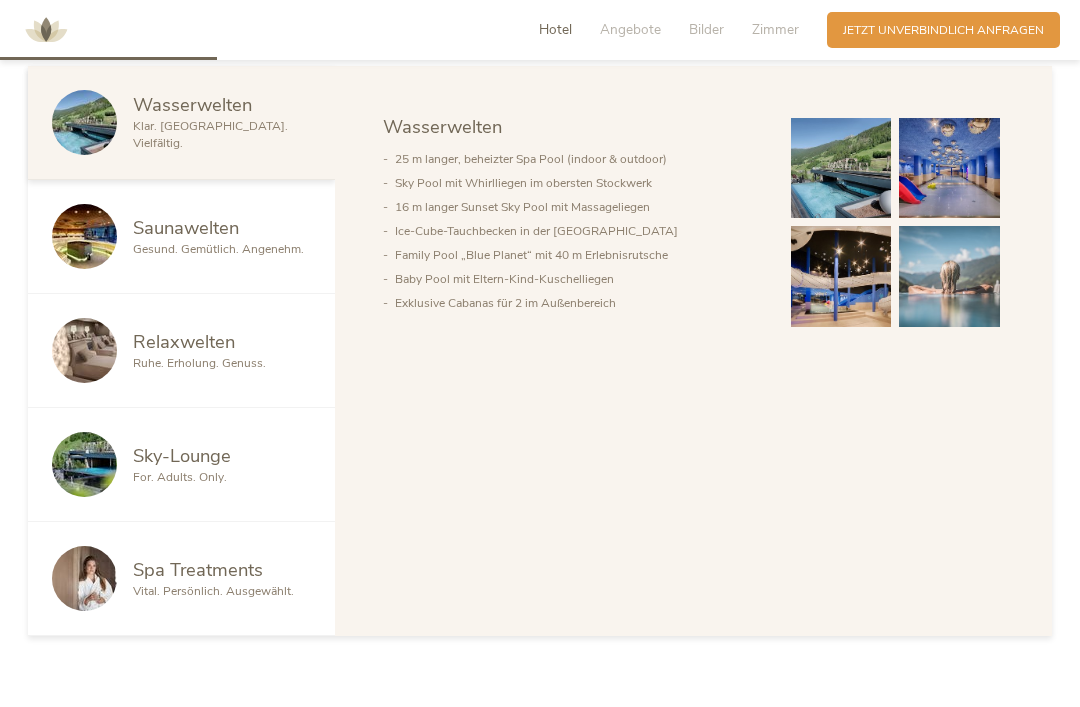 click at bounding box center [841, 168] 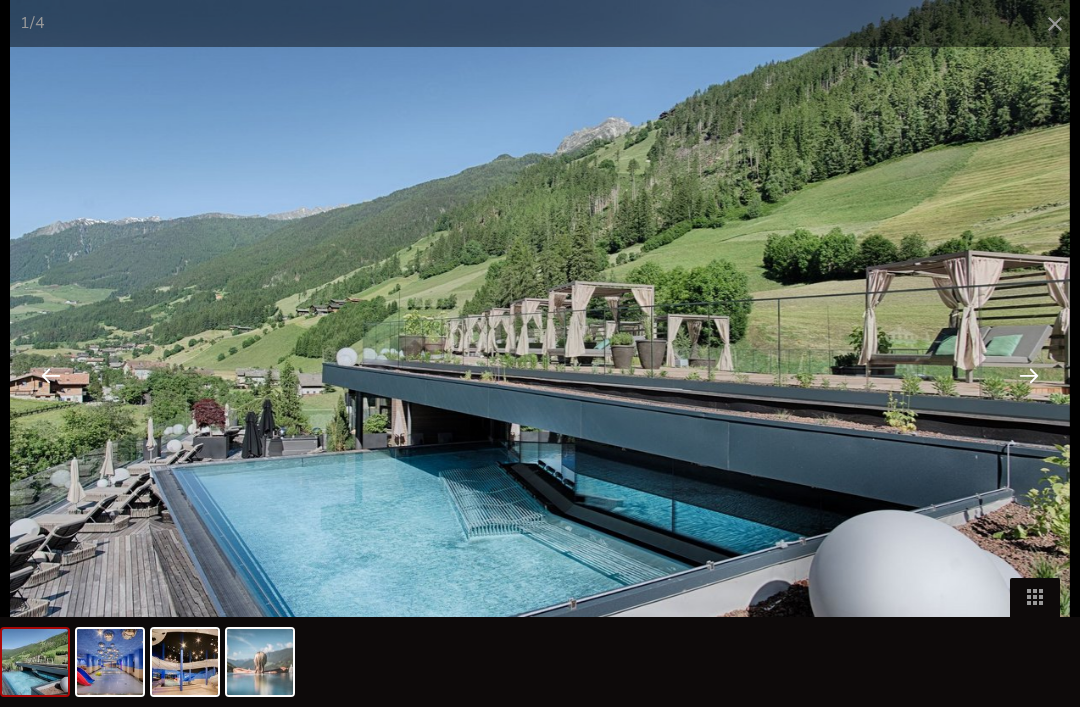 click at bounding box center [1055, 23] 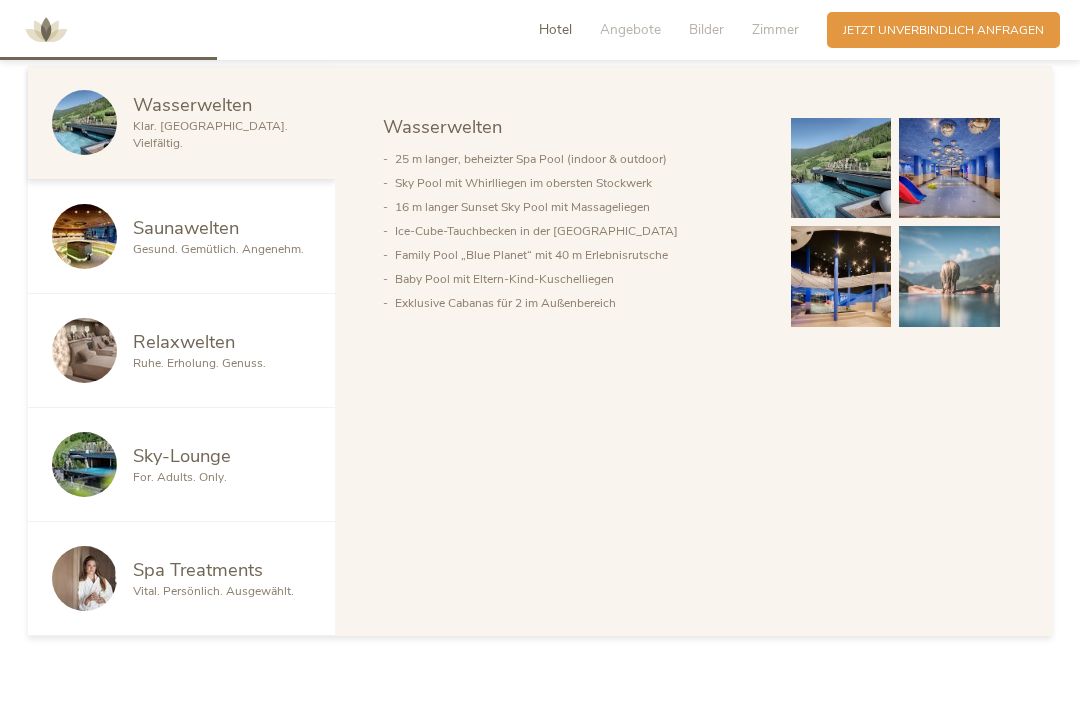 click at bounding box center [84, 236] 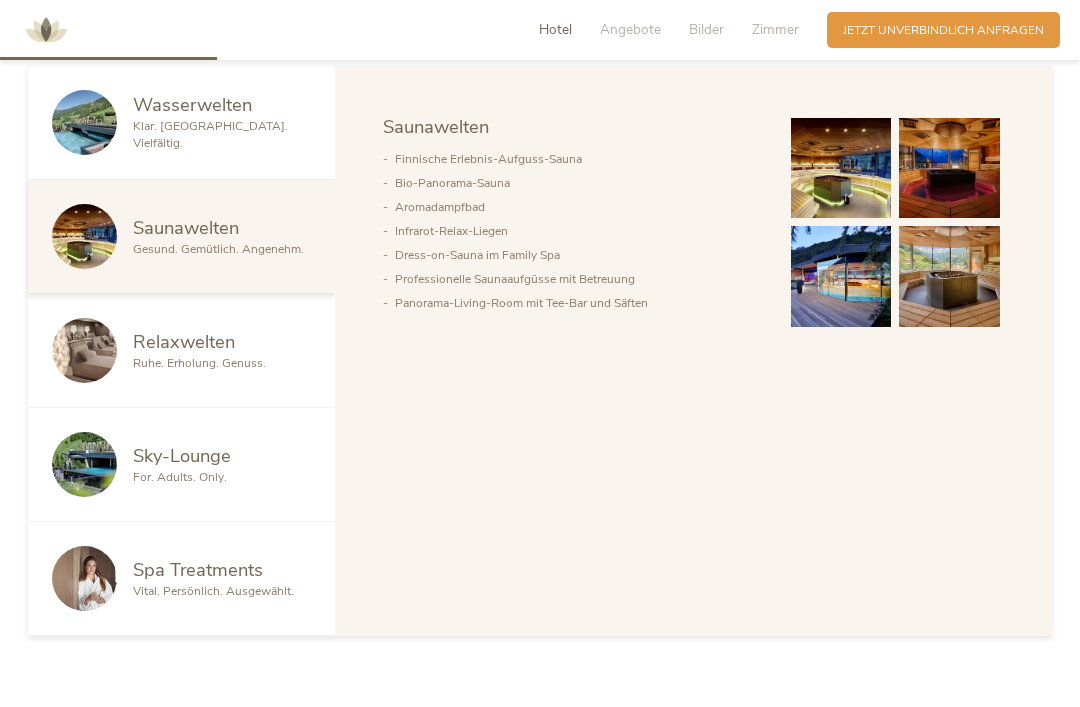 click at bounding box center [841, 276] 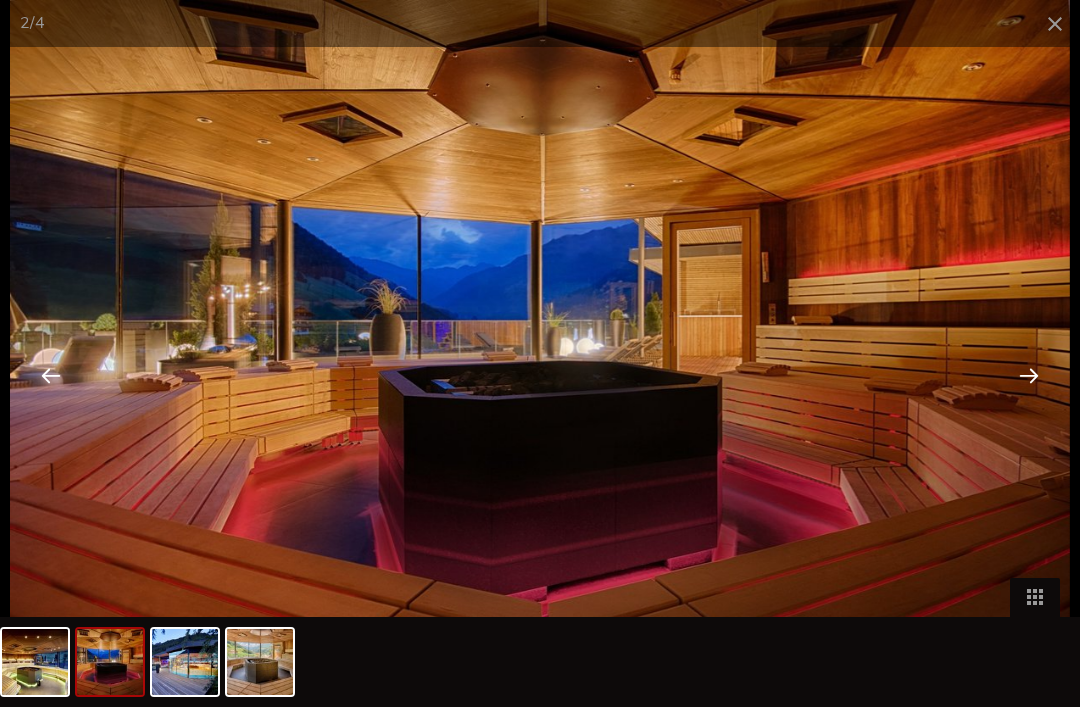 click at bounding box center (1055, 23) 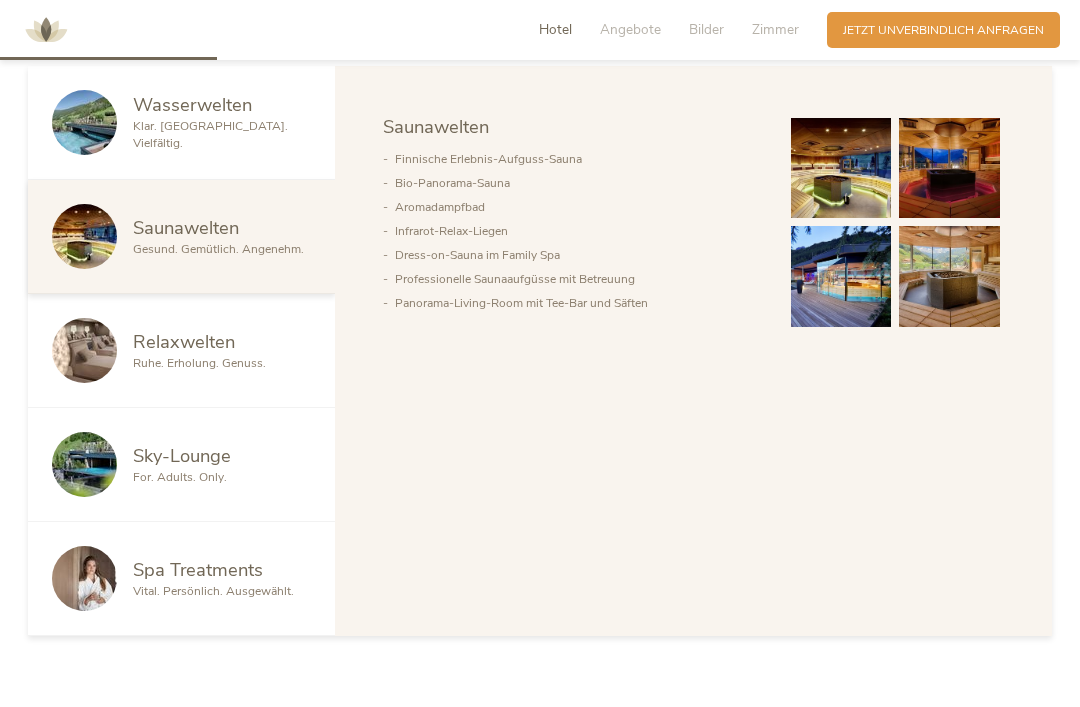 click at bounding box center [84, 350] 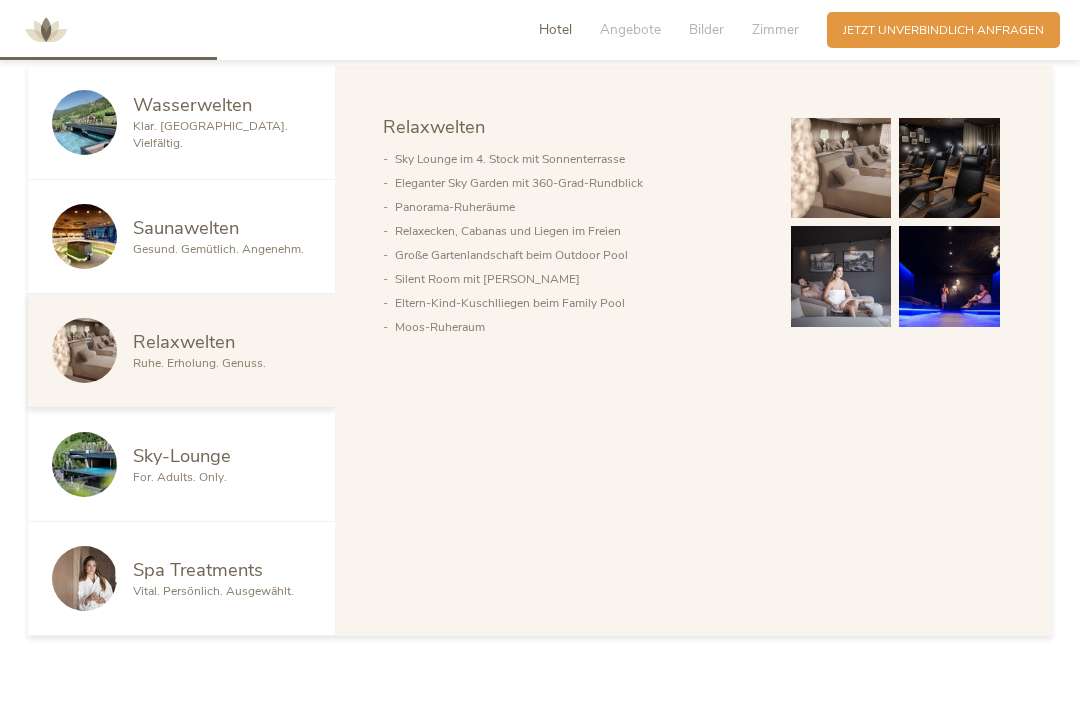 click at bounding box center (841, 168) 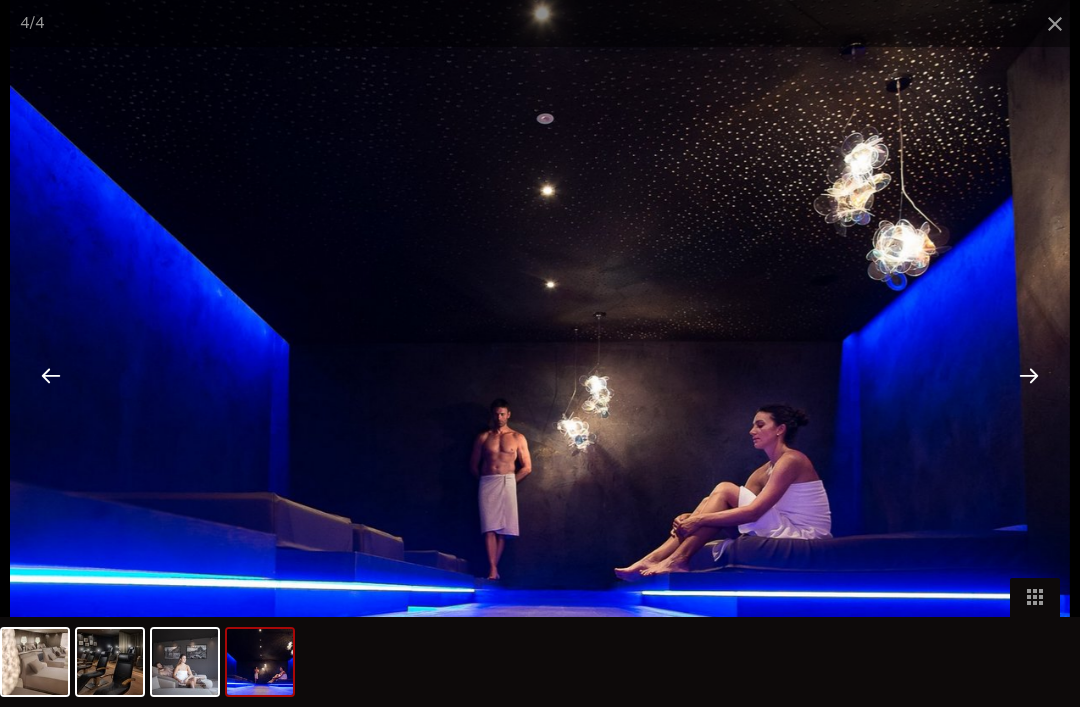 click at bounding box center (1055, 23) 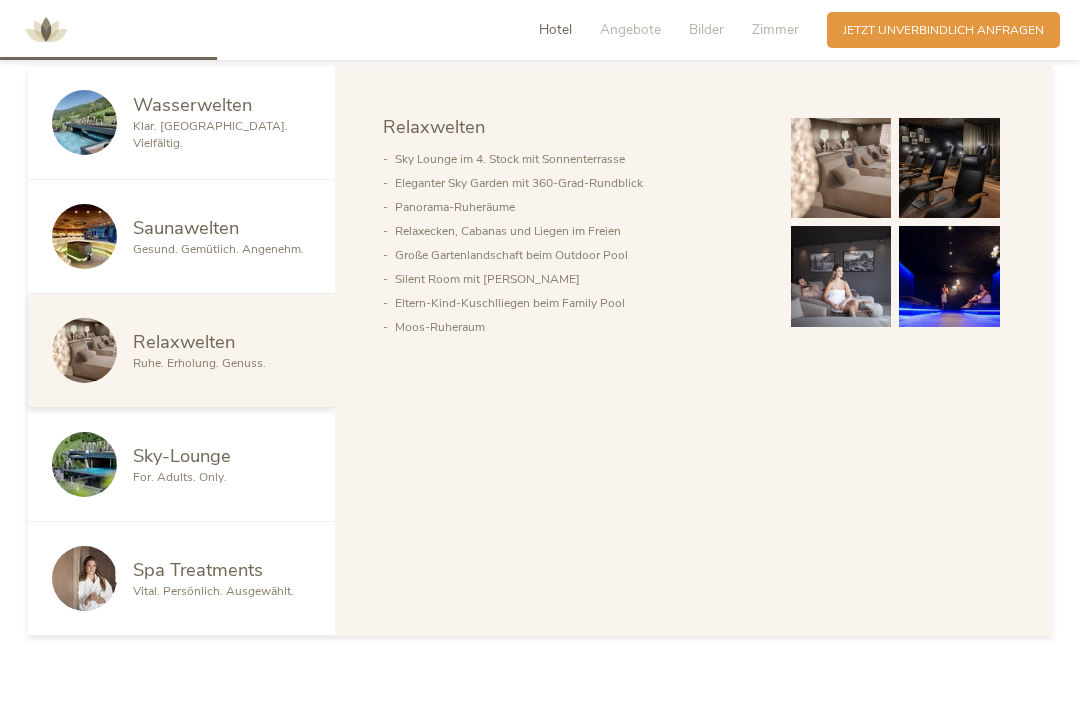 click on "Sky-Lounge" at bounding box center [182, 455] 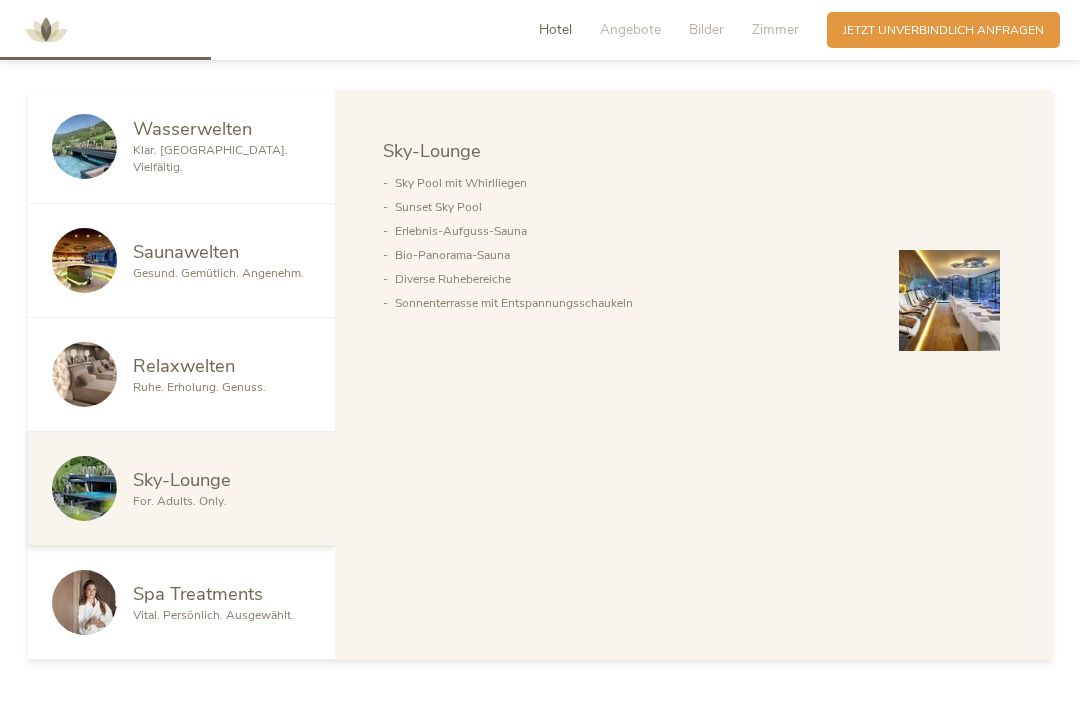 scroll, scrollTop: 995, scrollLeft: 0, axis: vertical 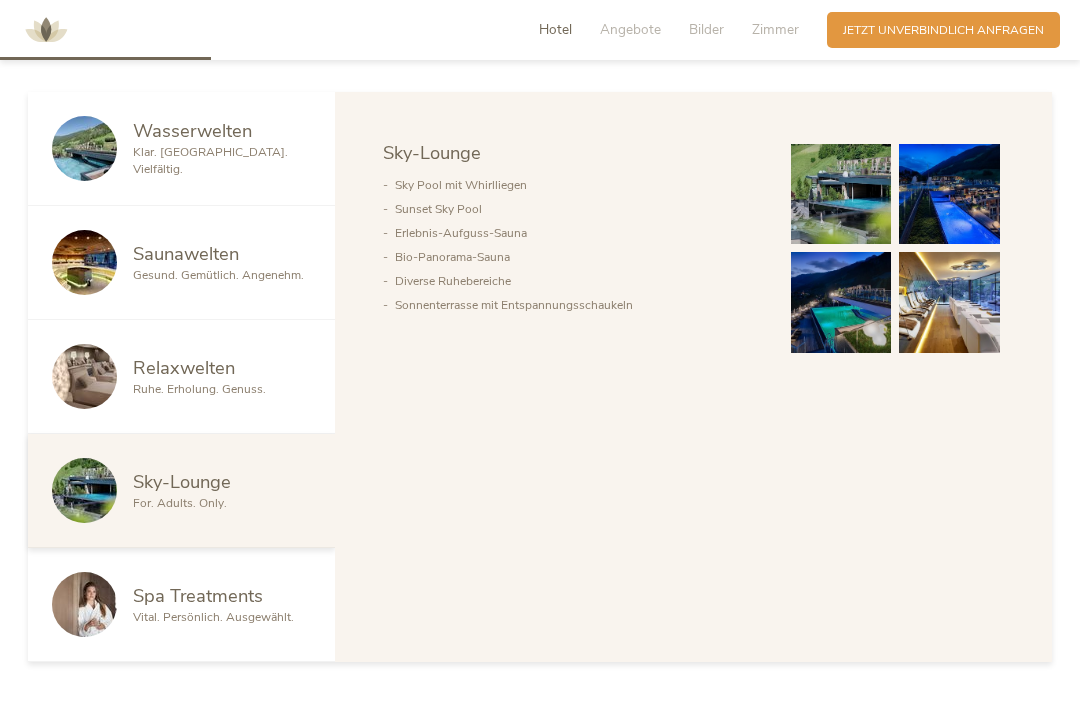 click at bounding box center [841, 194] 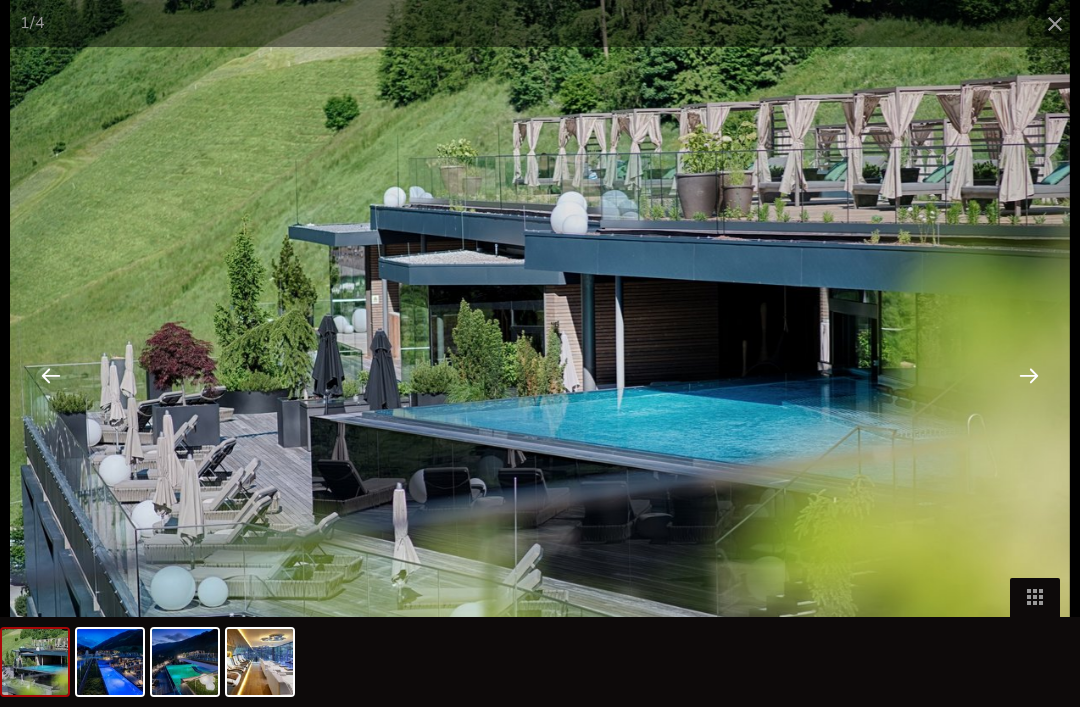 click at bounding box center (1029, 375) 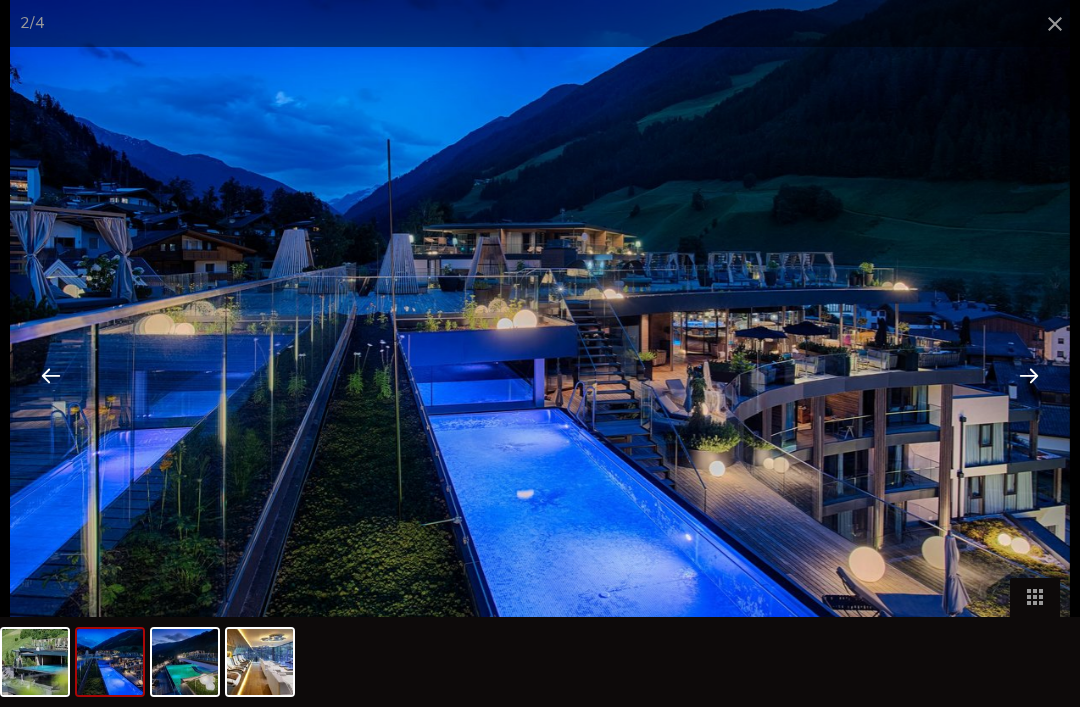 click at bounding box center [1029, 375] 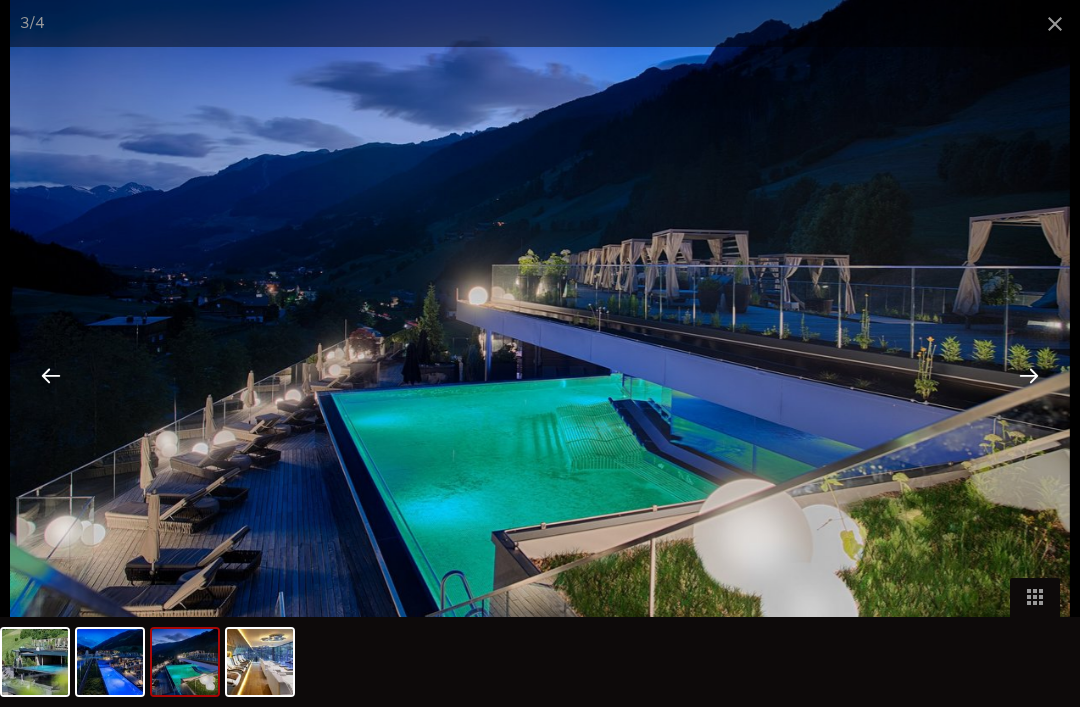 click at bounding box center (1029, 375) 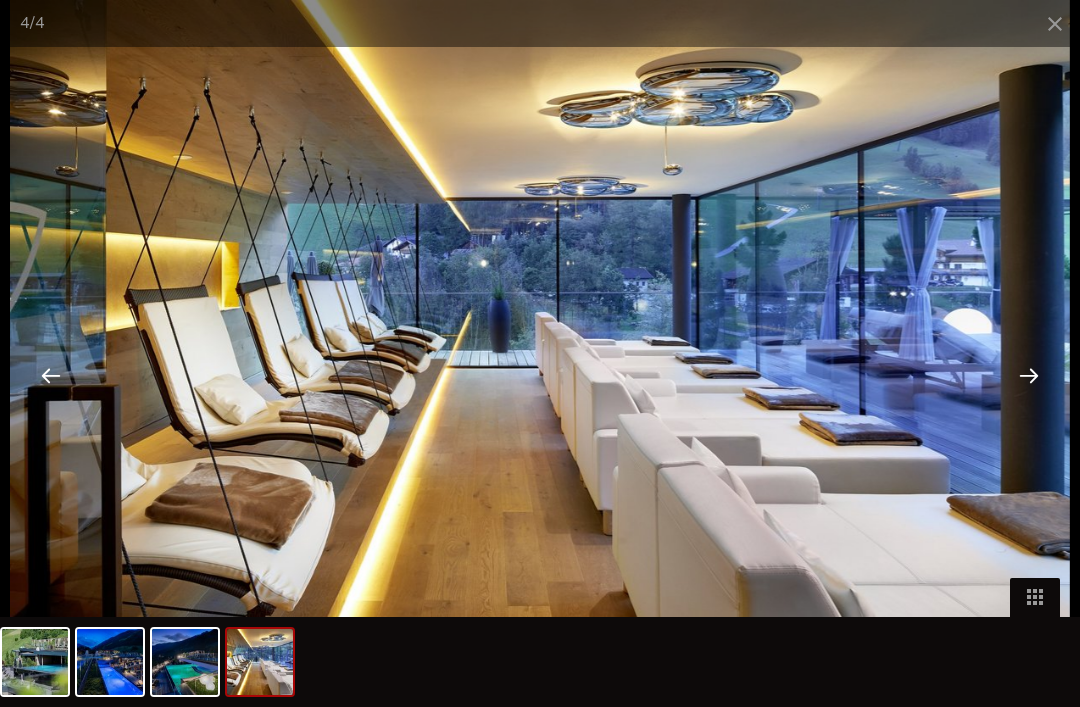 click at bounding box center (1029, 375) 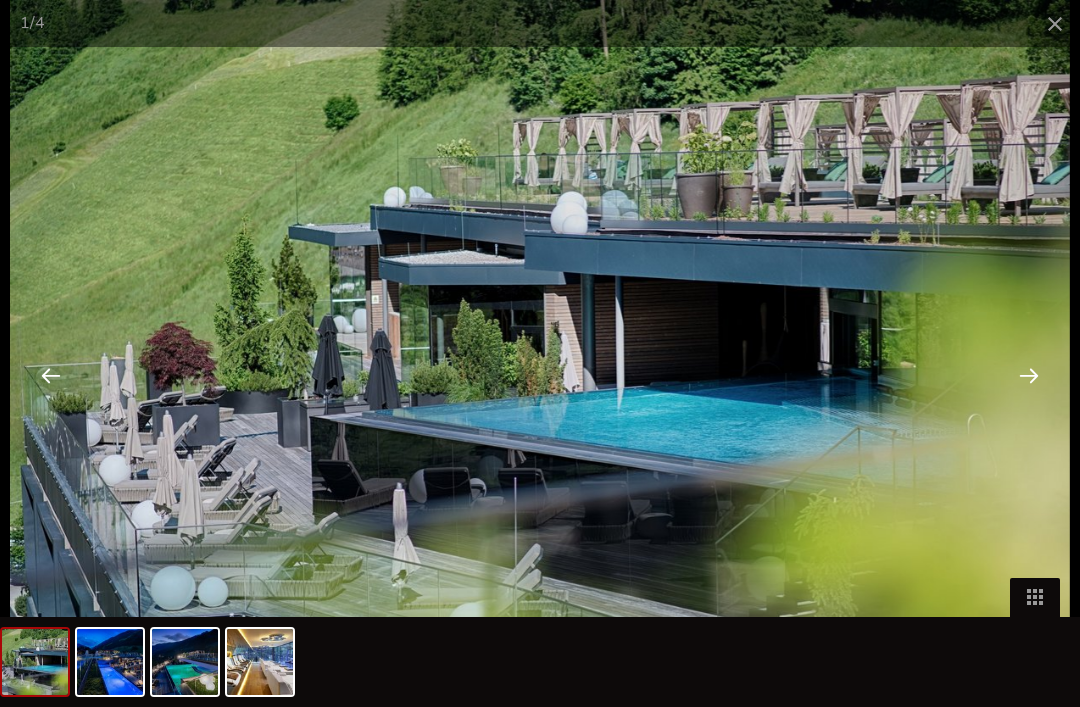 click at bounding box center (1055, 23) 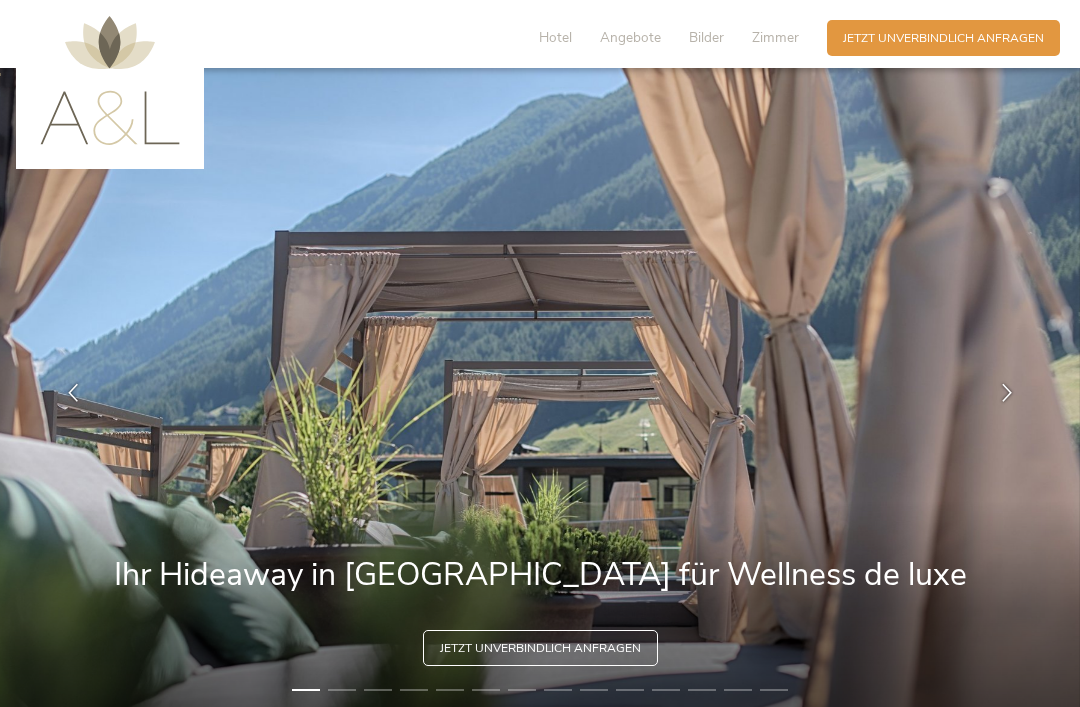 scroll, scrollTop: 0, scrollLeft: 0, axis: both 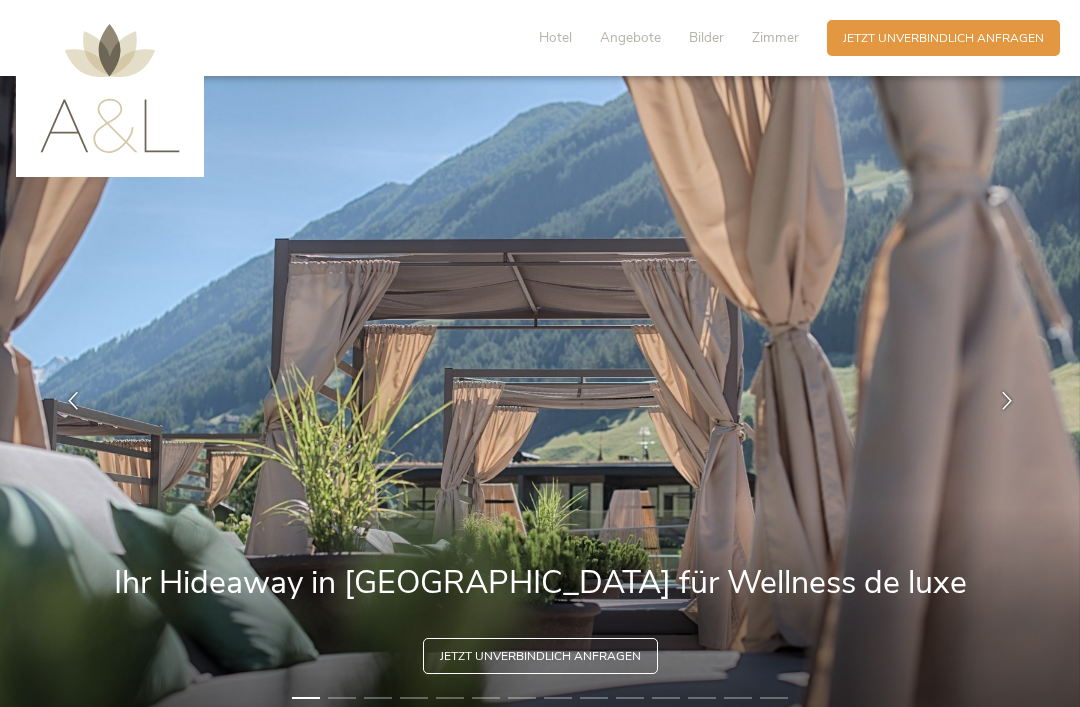 click on "Hotel" at bounding box center [555, 37] 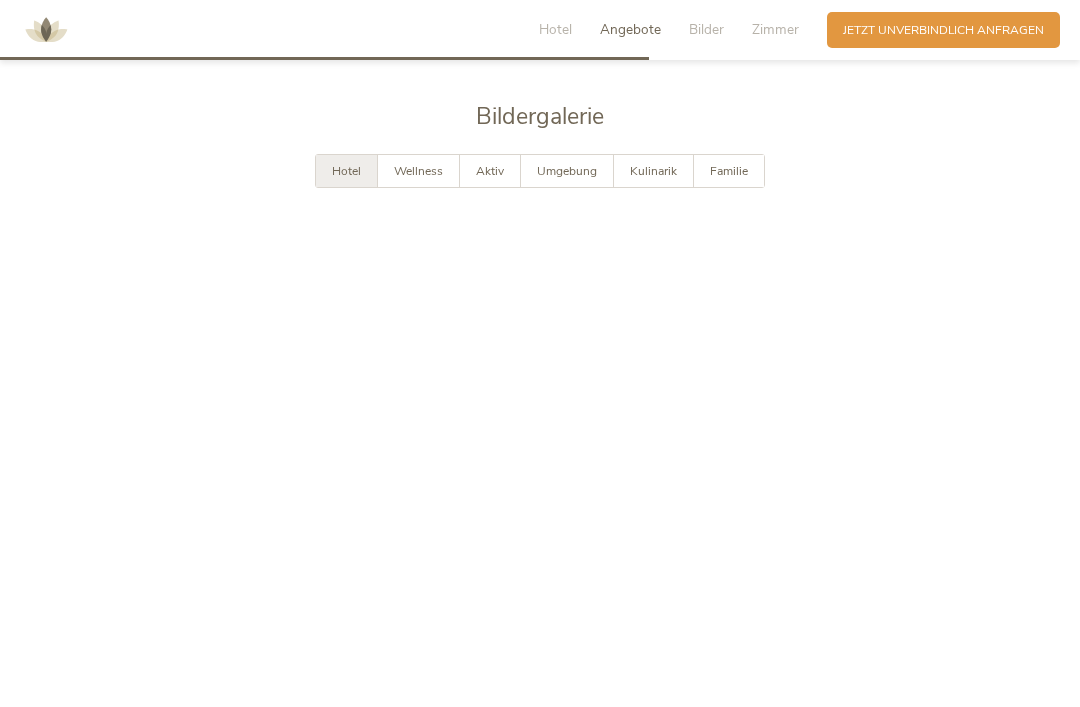 scroll, scrollTop: 3075, scrollLeft: 0, axis: vertical 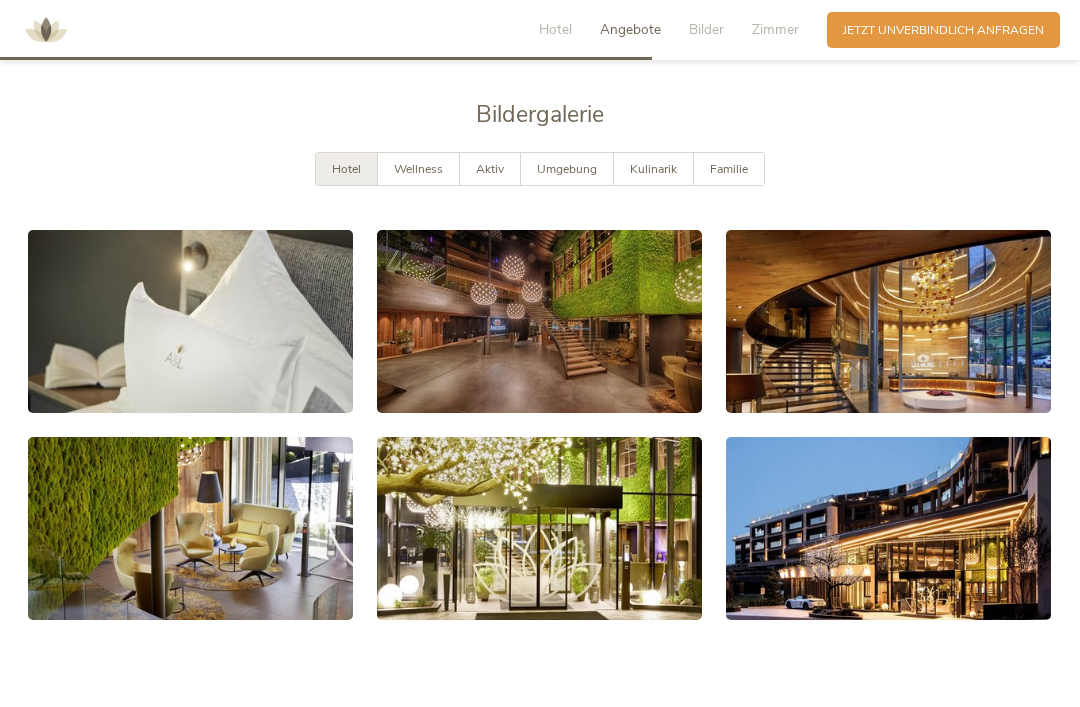 click on "Wellness" at bounding box center [419, 169] 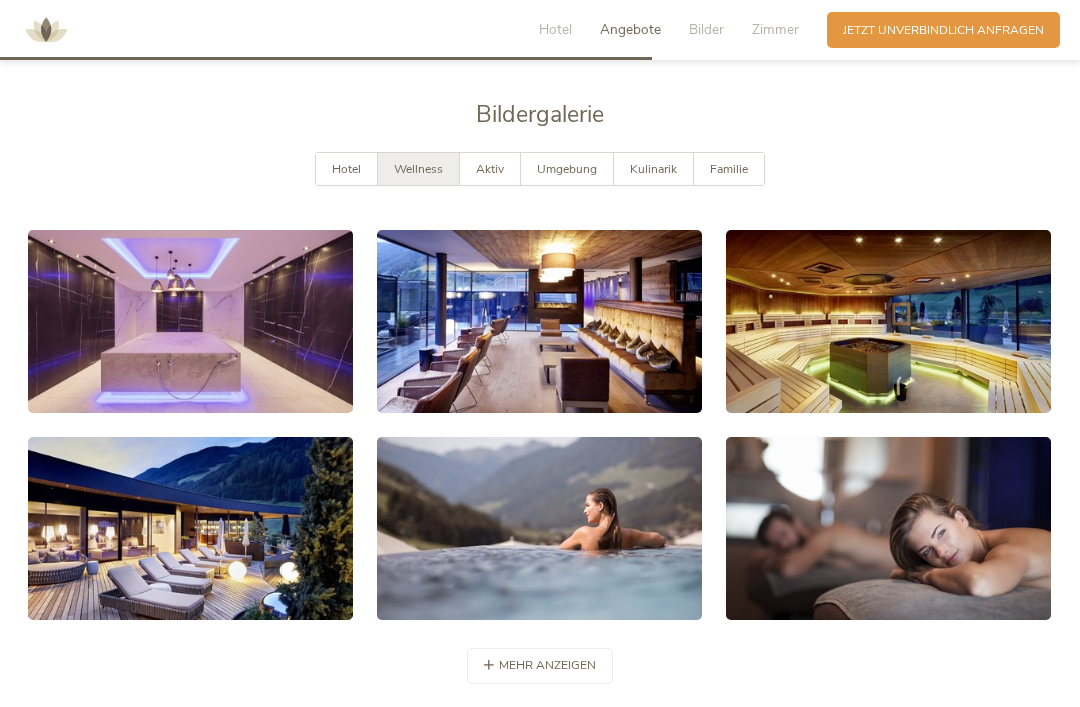 click on "Aktiv" at bounding box center [490, 169] 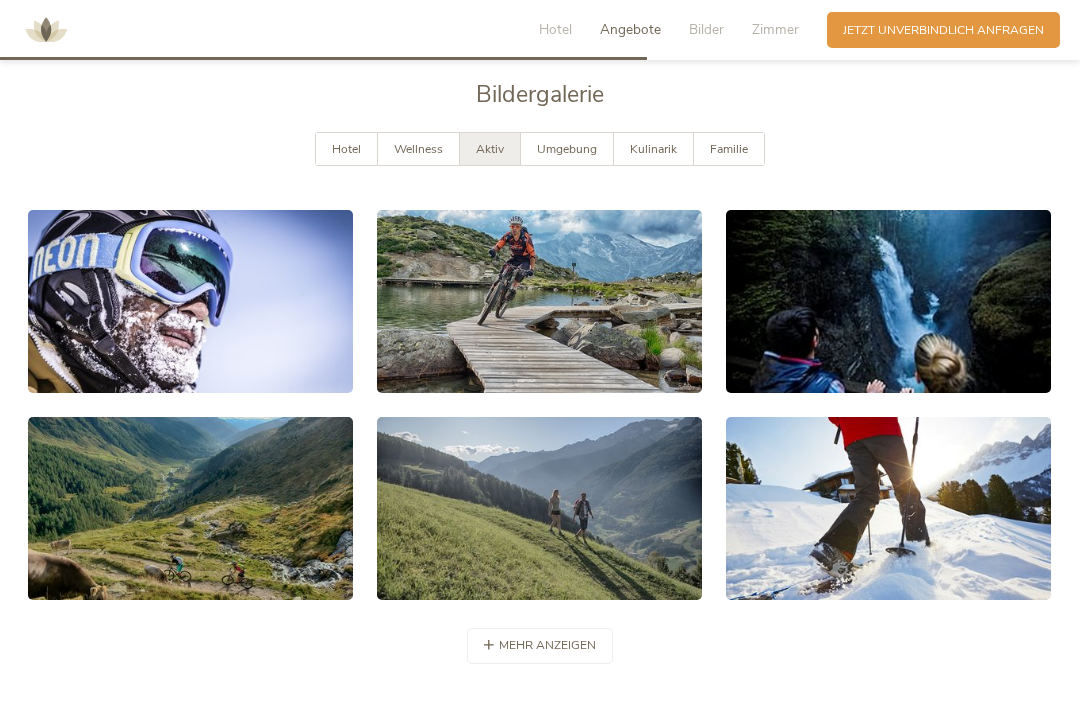 scroll, scrollTop: 3079, scrollLeft: 0, axis: vertical 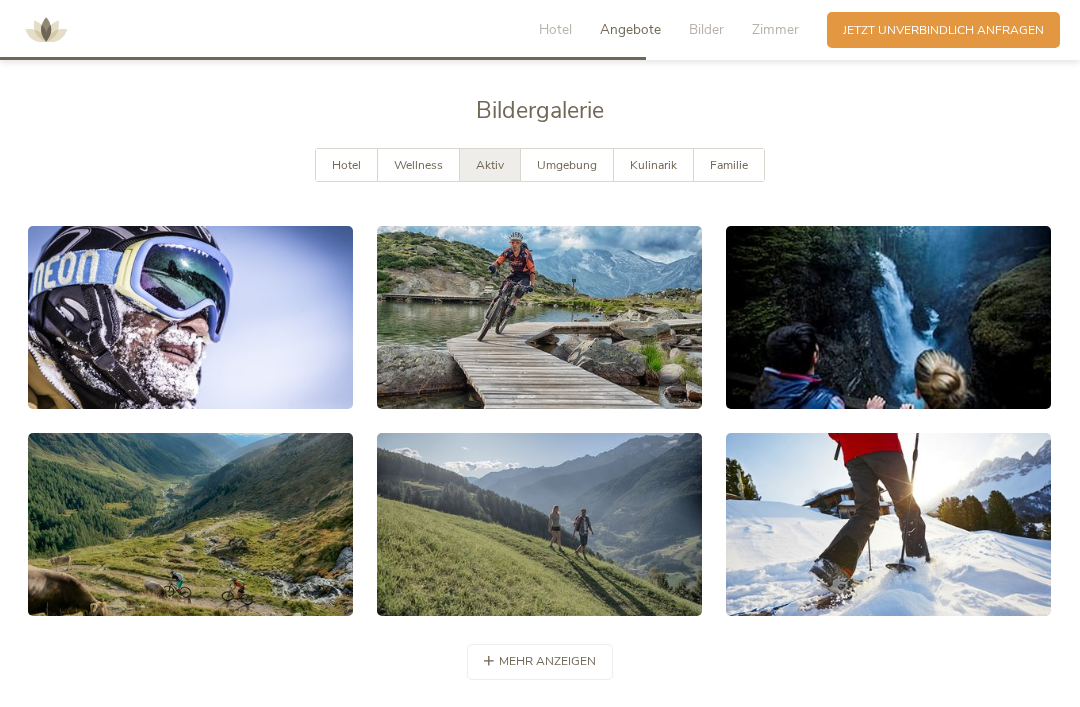 click on "Umgebung" at bounding box center (567, 165) 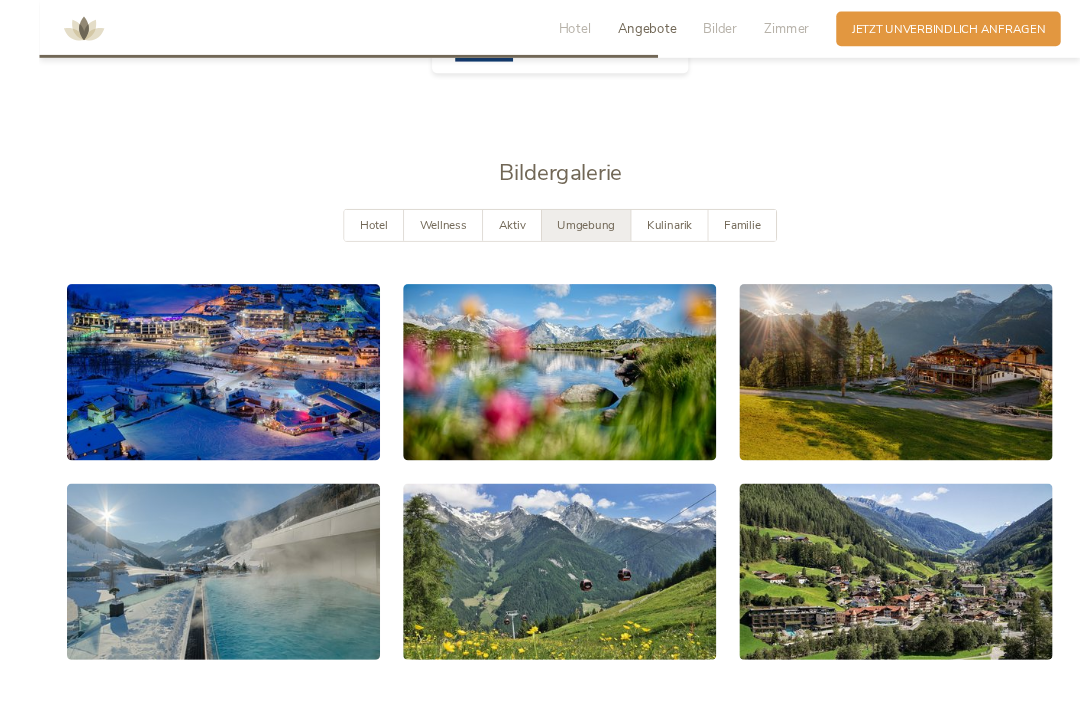 scroll, scrollTop: 3056, scrollLeft: 0, axis: vertical 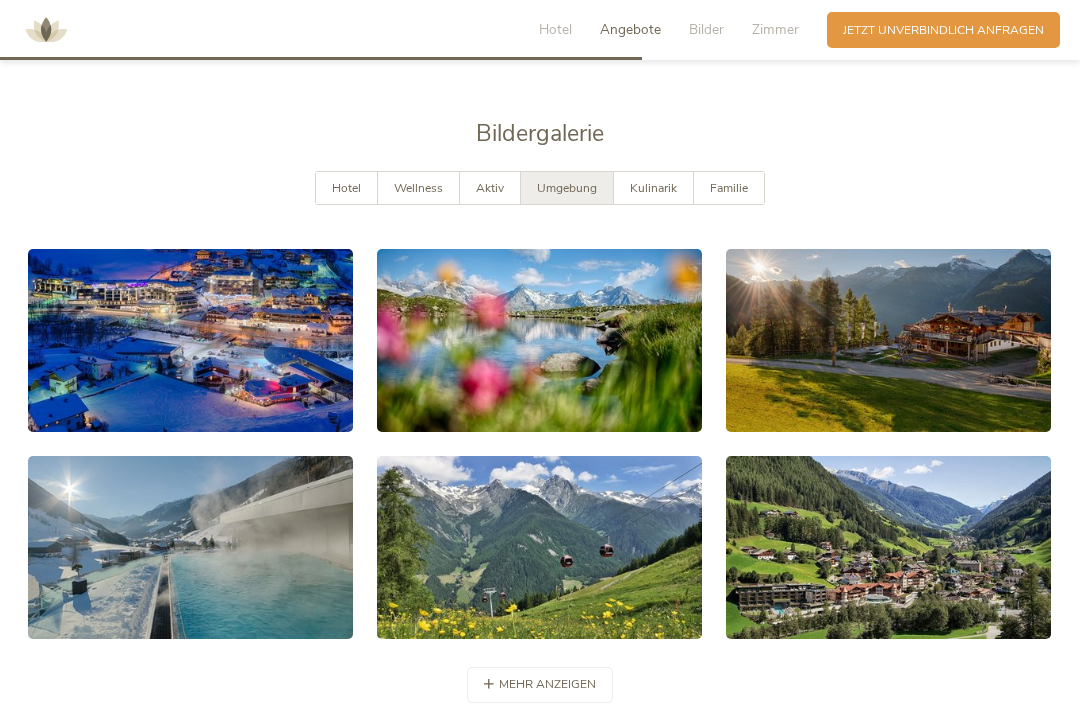 click on "Hotel Wellness Aktiv Umgebung Kulinarik Familie" at bounding box center (540, 204) 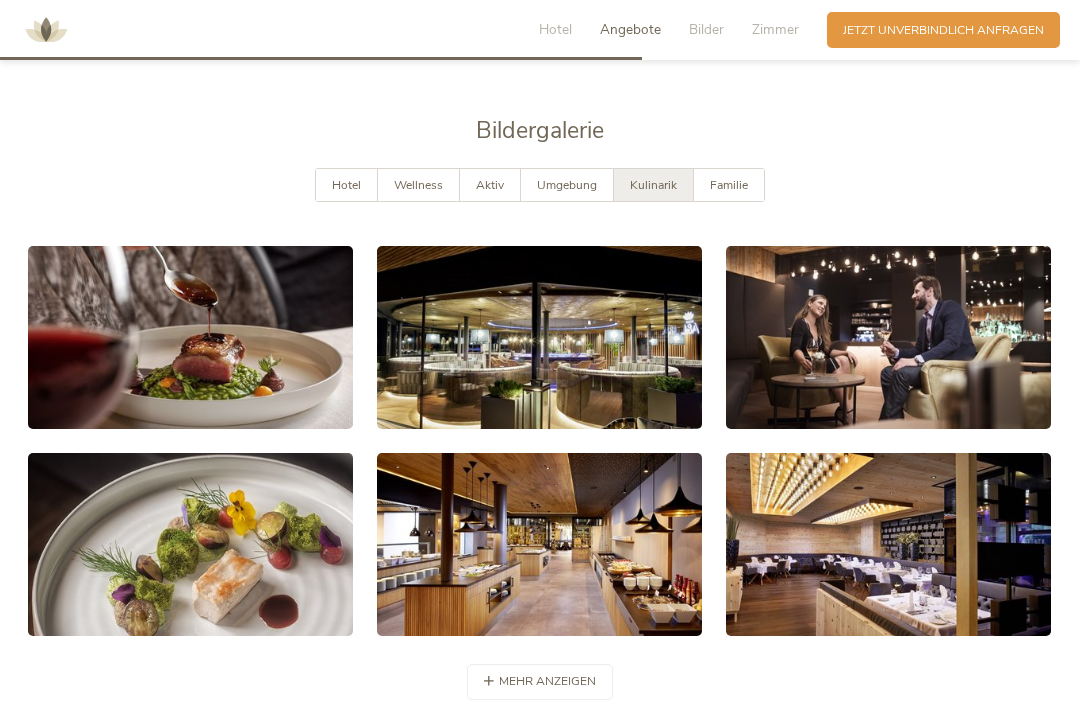 scroll, scrollTop: 3057, scrollLeft: 0, axis: vertical 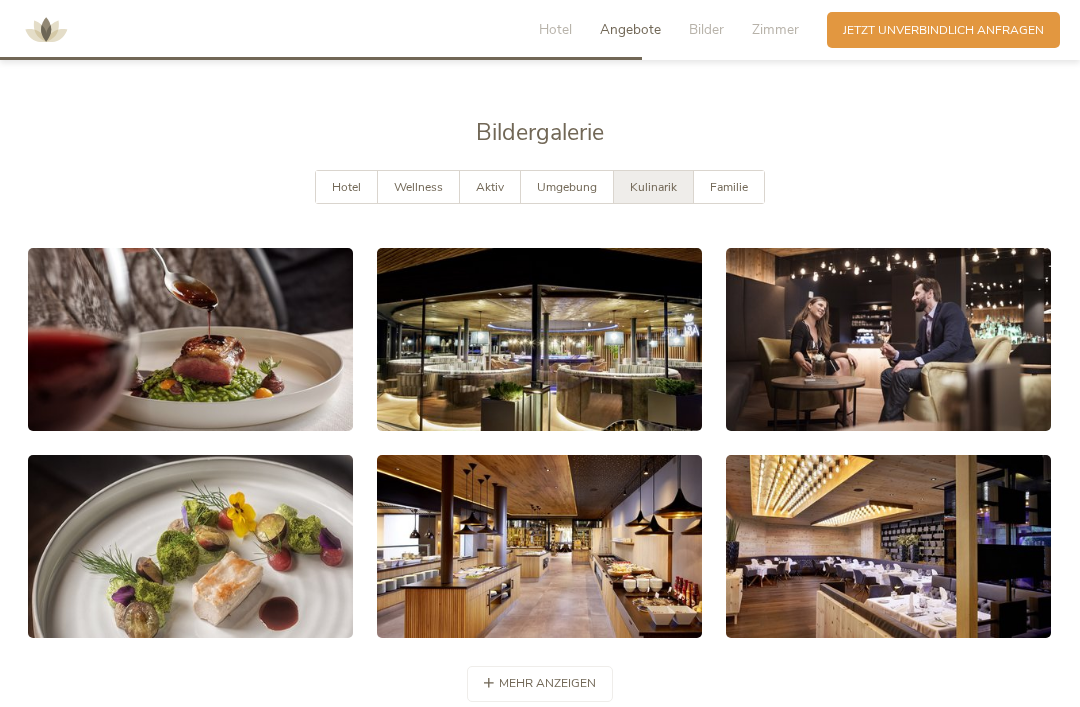click on "Familie" at bounding box center [729, 187] 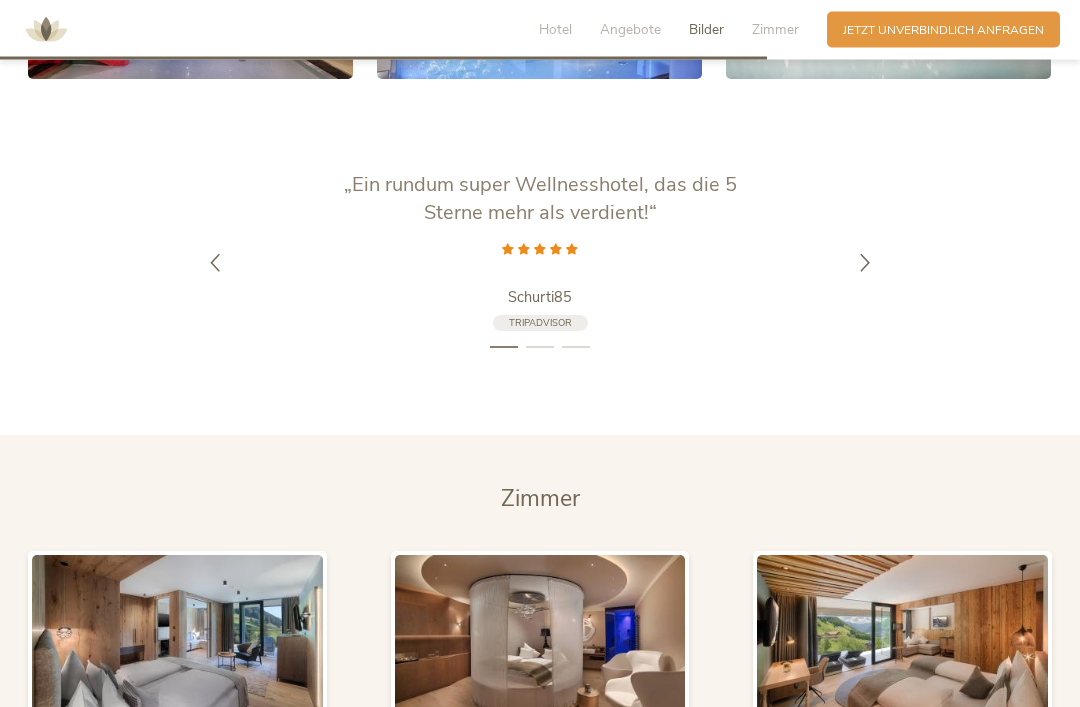 scroll, scrollTop: 3617, scrollLeft: 0, axis: vertical 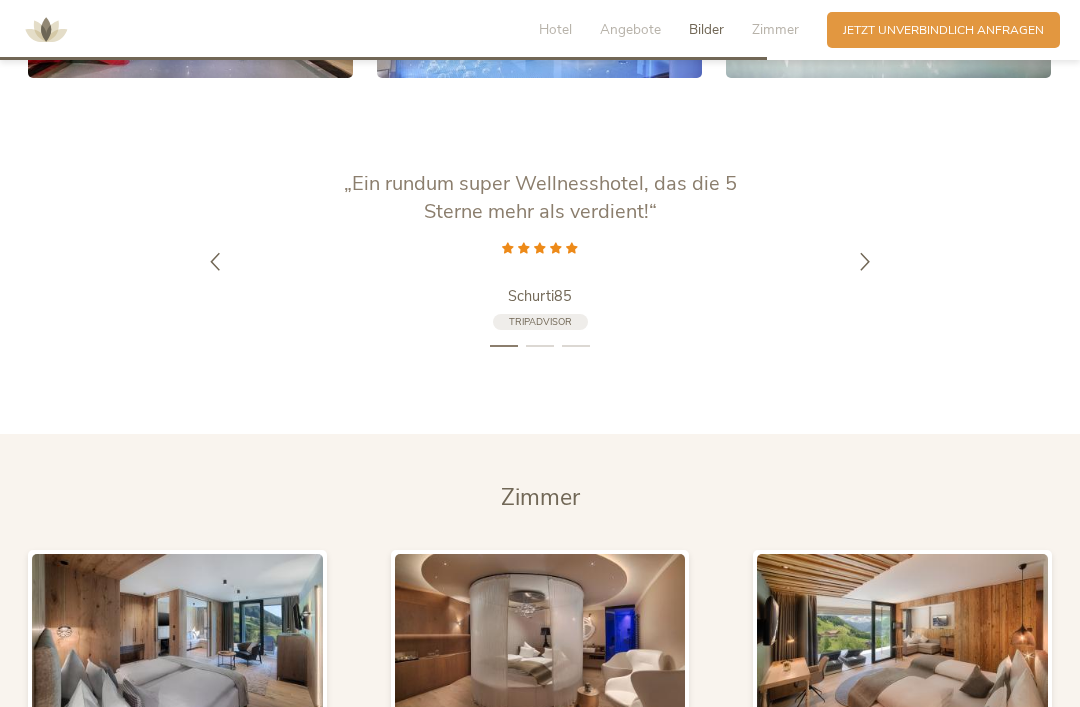 click at bounding box center (865, 262) 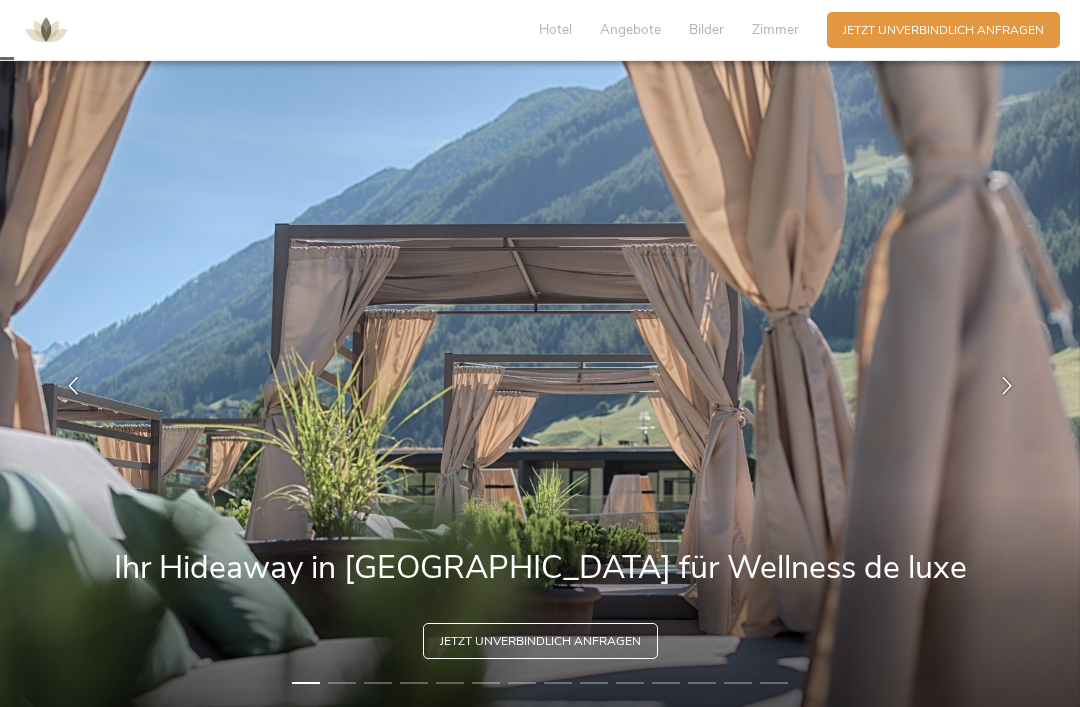 scroll, scrollTop: 0, scrollLeft: 0, axis: both 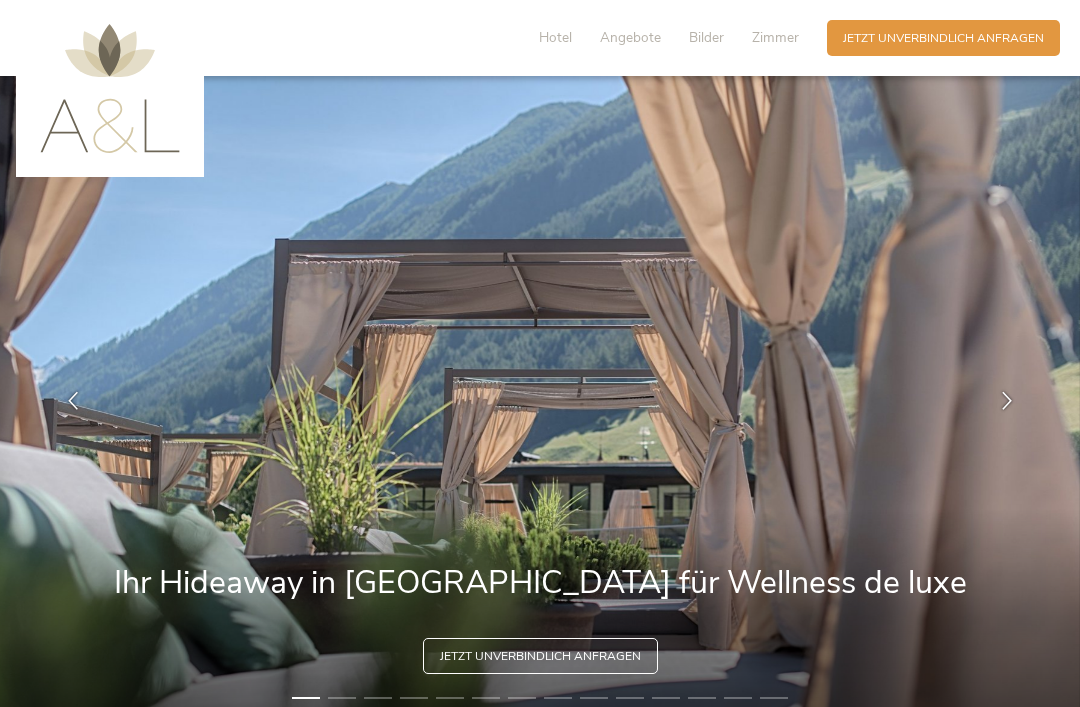 click on "Hotel" at bounding box center [555, 37] 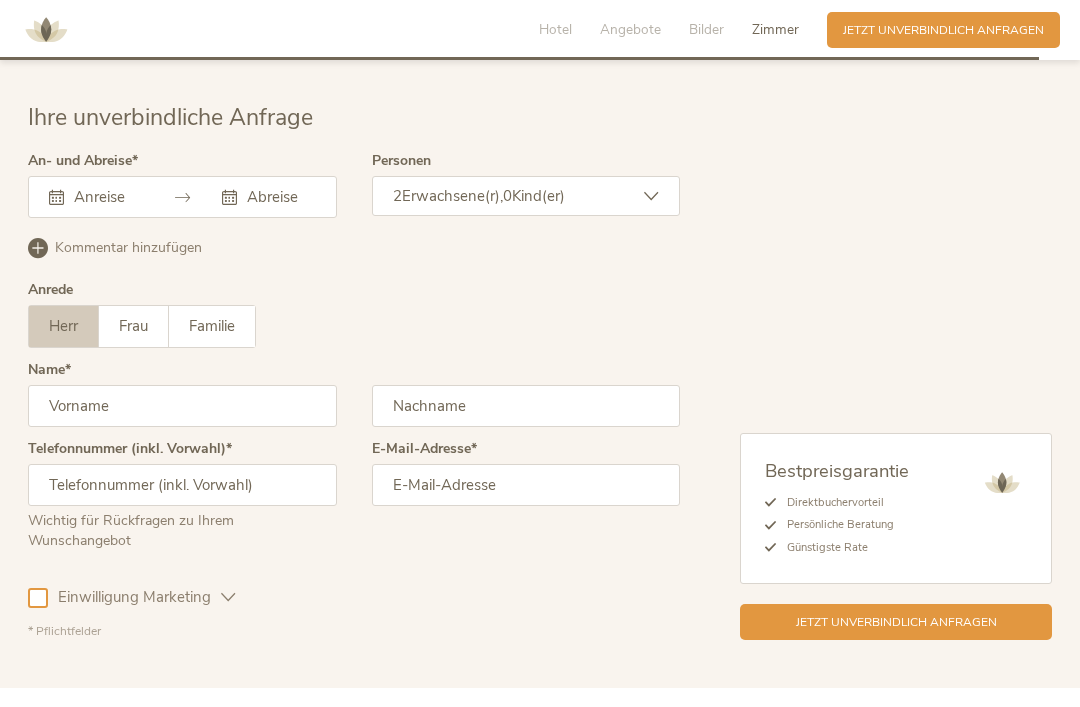 scroll, scrollTop: 5121, scrollLeft: 0, axis: vertical 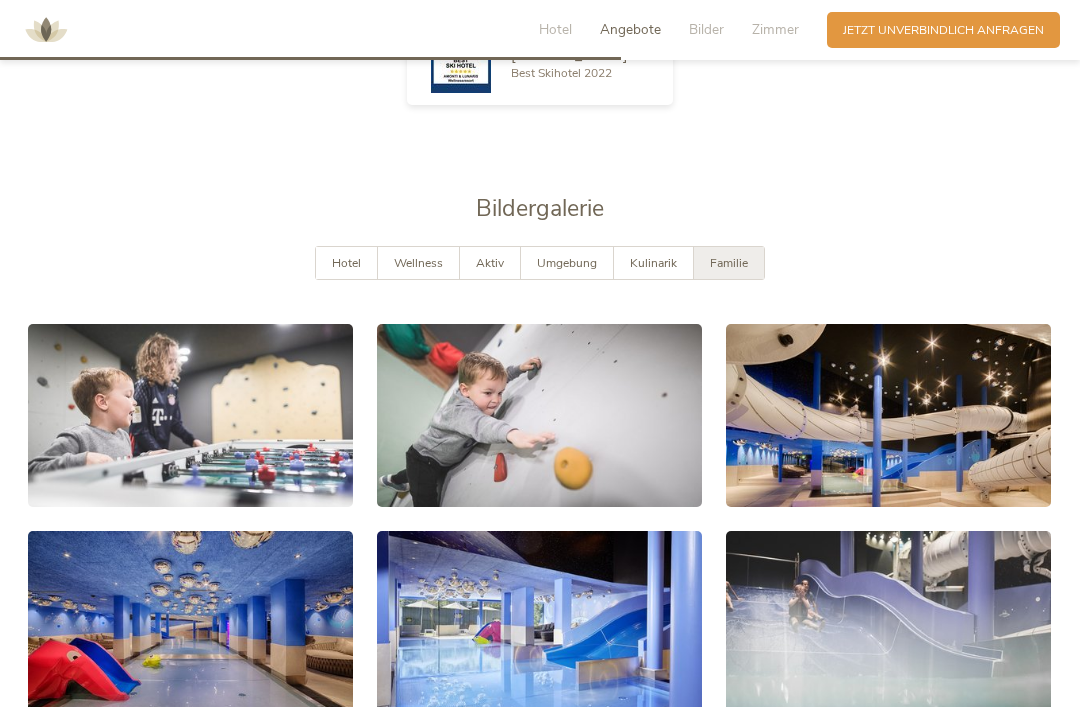 click on "Angebote" at bounding box center [630, 29] 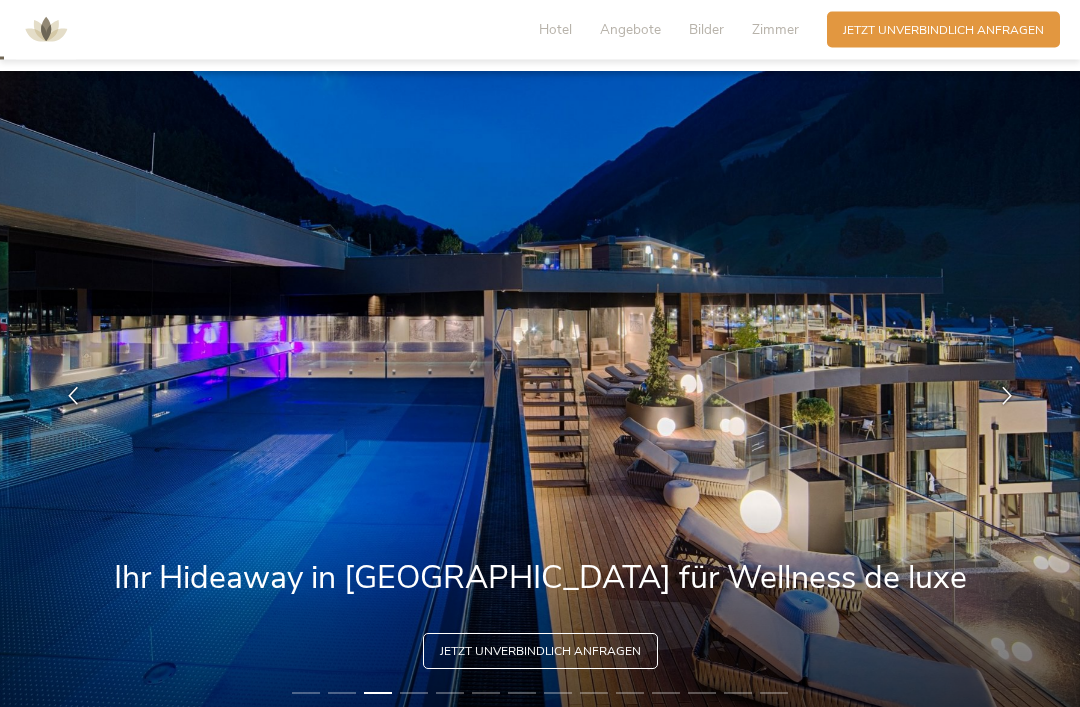 scroll, scrollTop: 0, scrollLeft: 0, axis: both 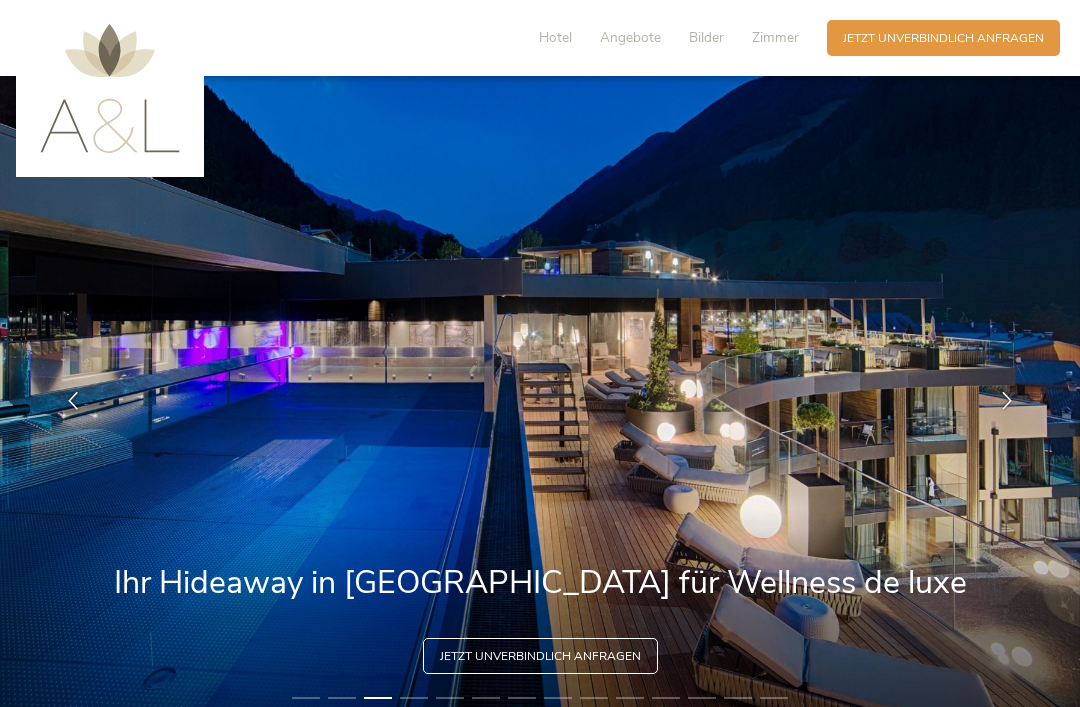 click at bounding box center (1007, 401) 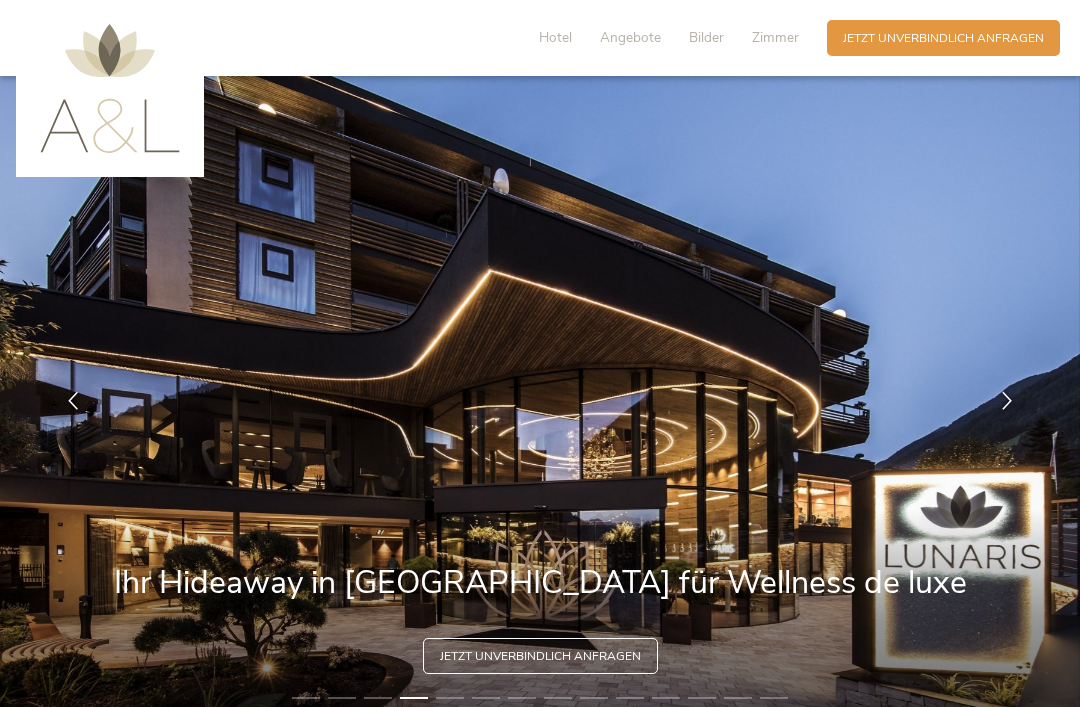 scroll, scrollTop: 5, scrollLeft: 0, axis: vertical 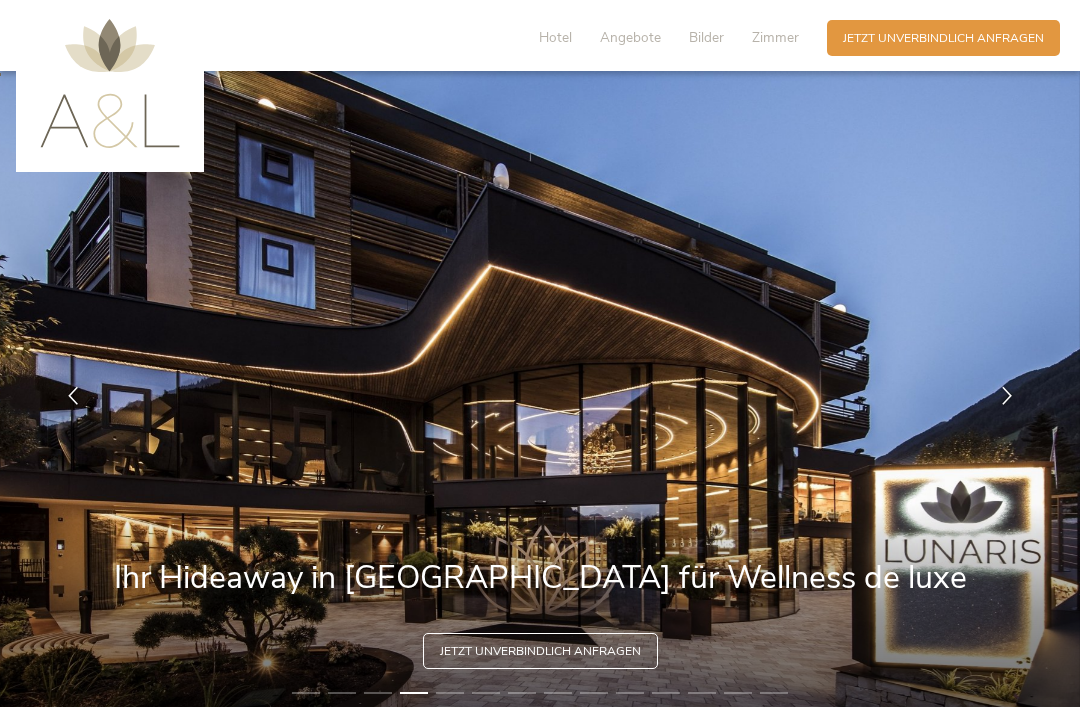 click at bounding box center [1007, 396] 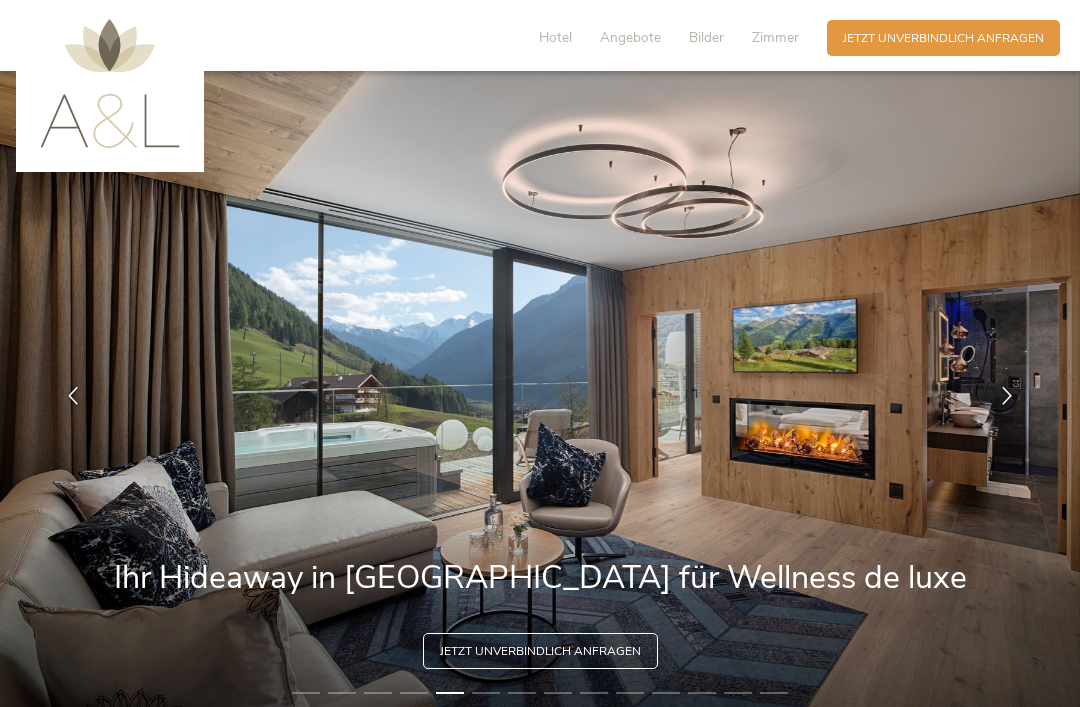 click at bounding box center (1007, 396) 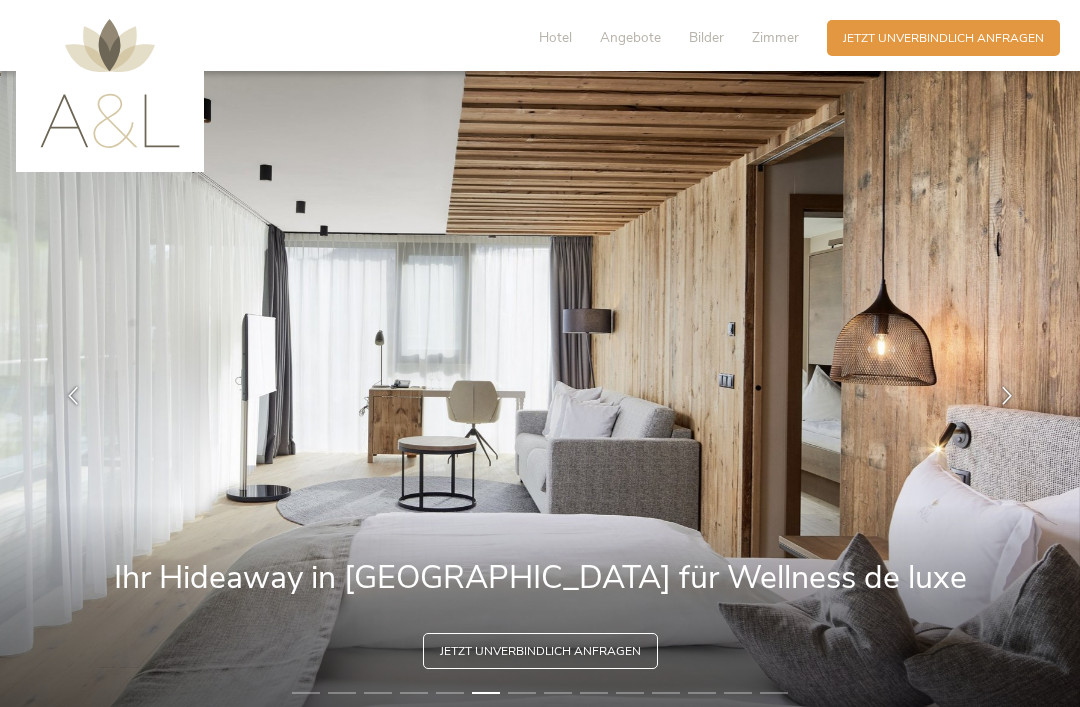 click at bounding box center (1007, 396) 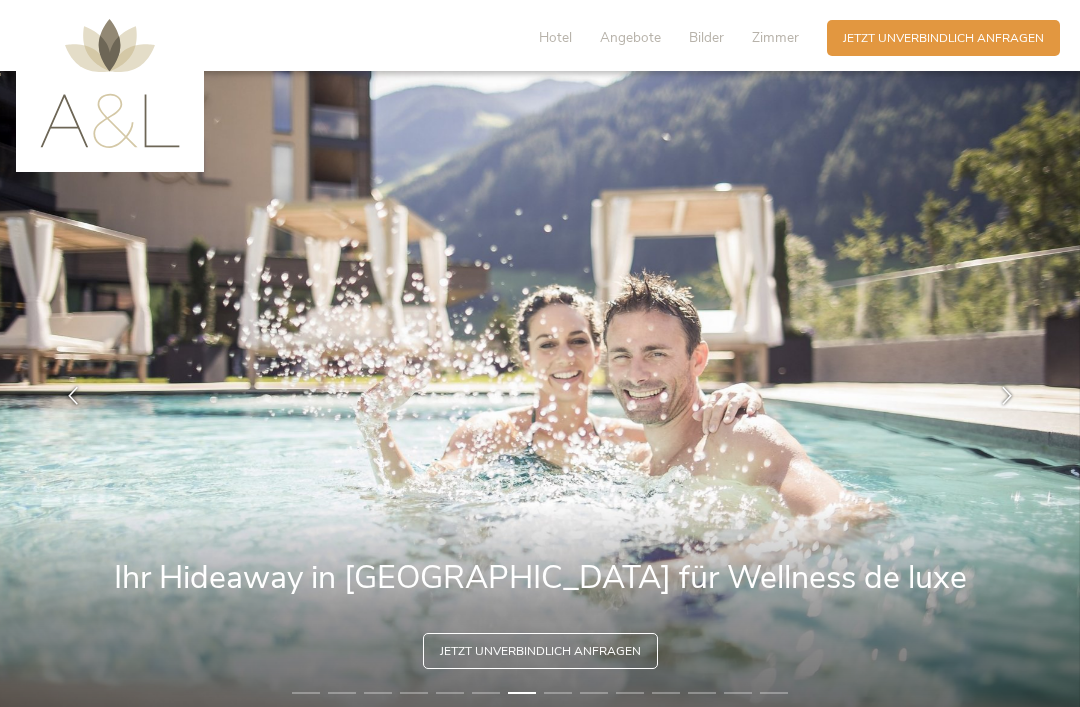 click at bounding box center (1007, 396) 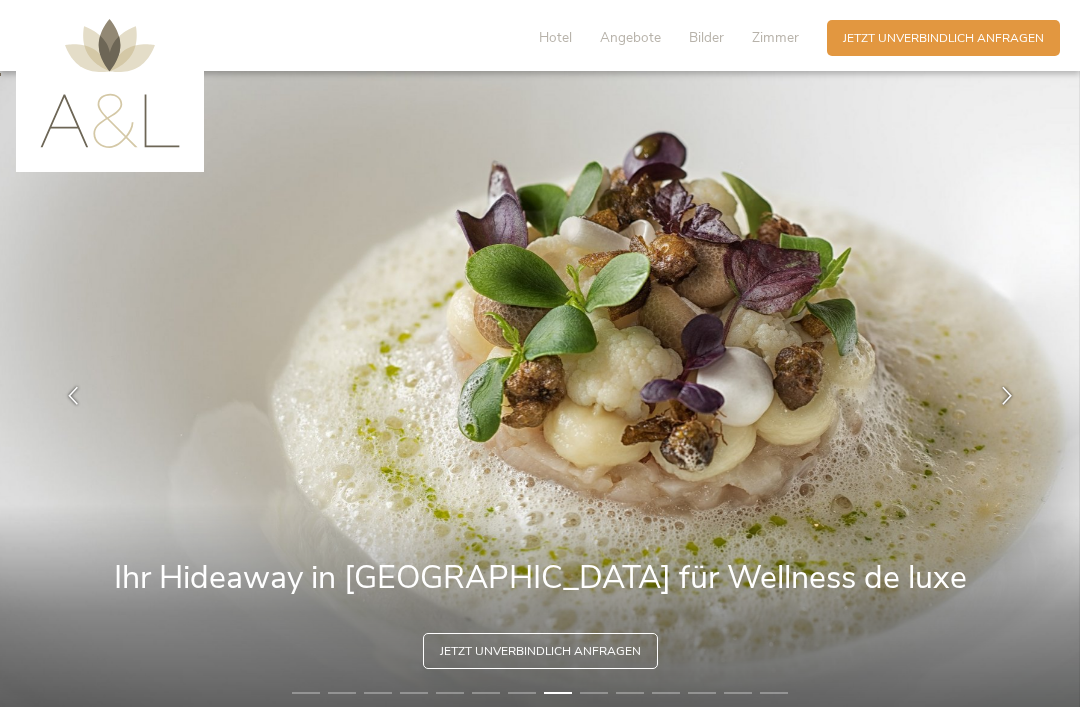 click at bounding box center (1007, 396) 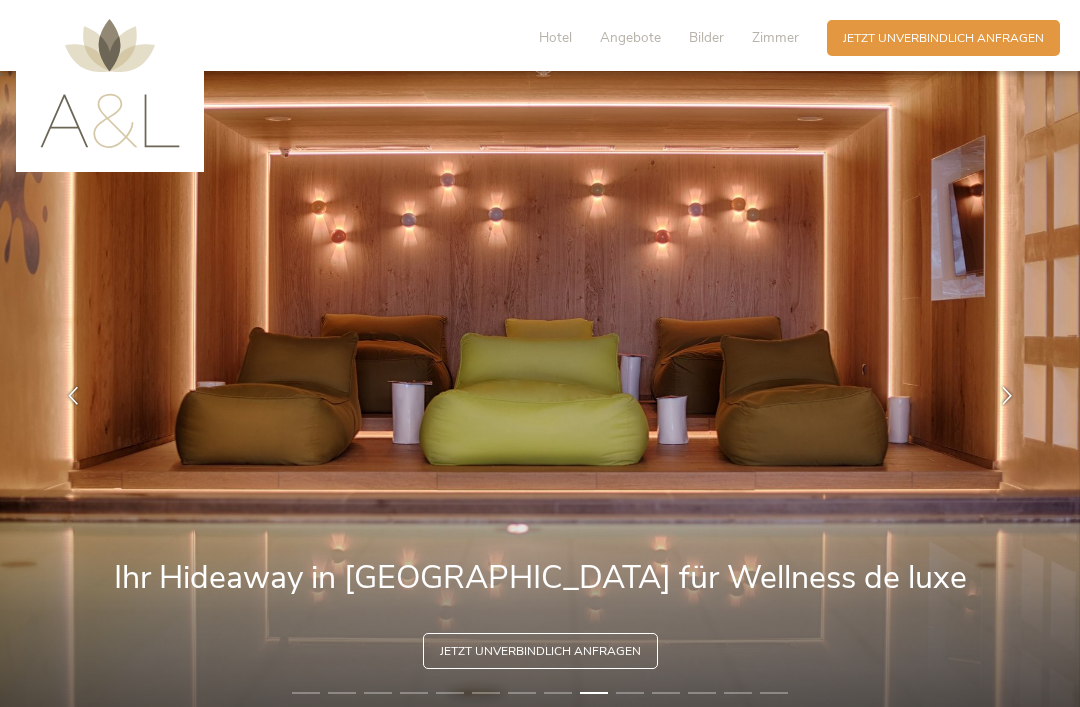 click at bounding box center [1007, 396] 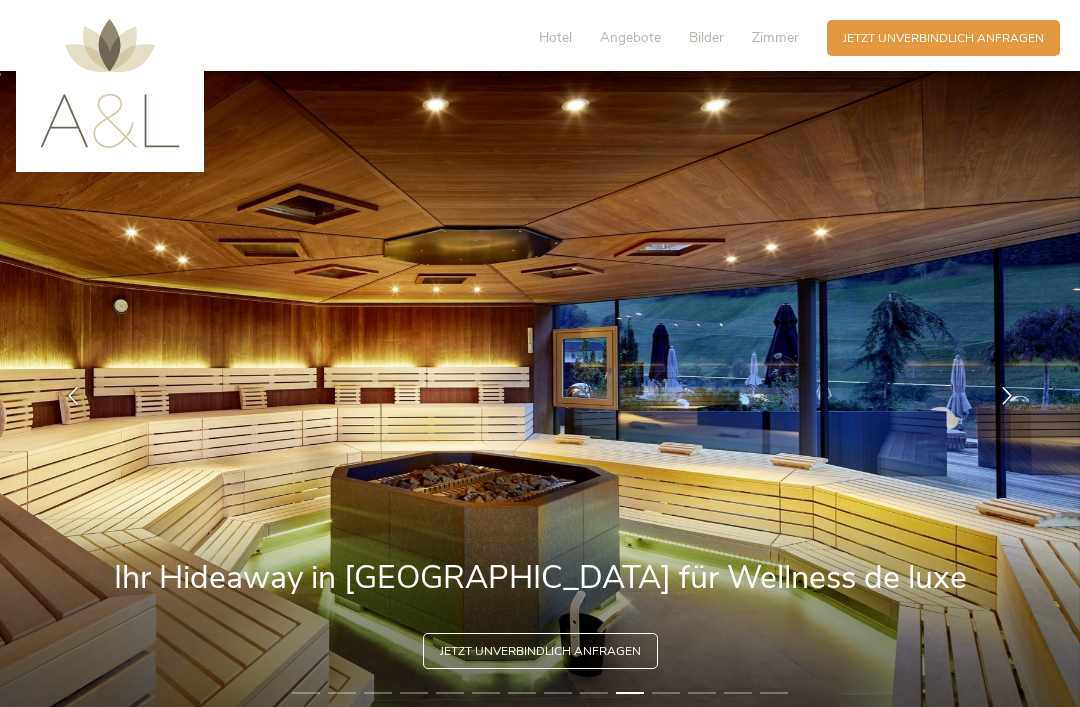 click at bounding box center [1007, 396] 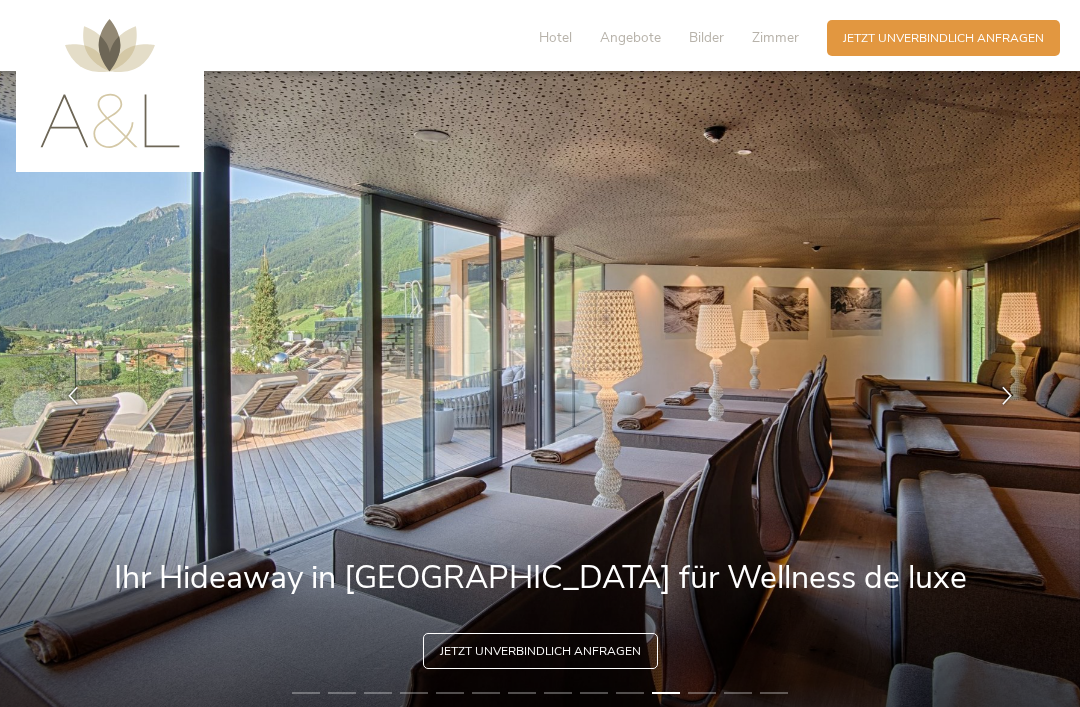 click at bounding box center [1007, 396] 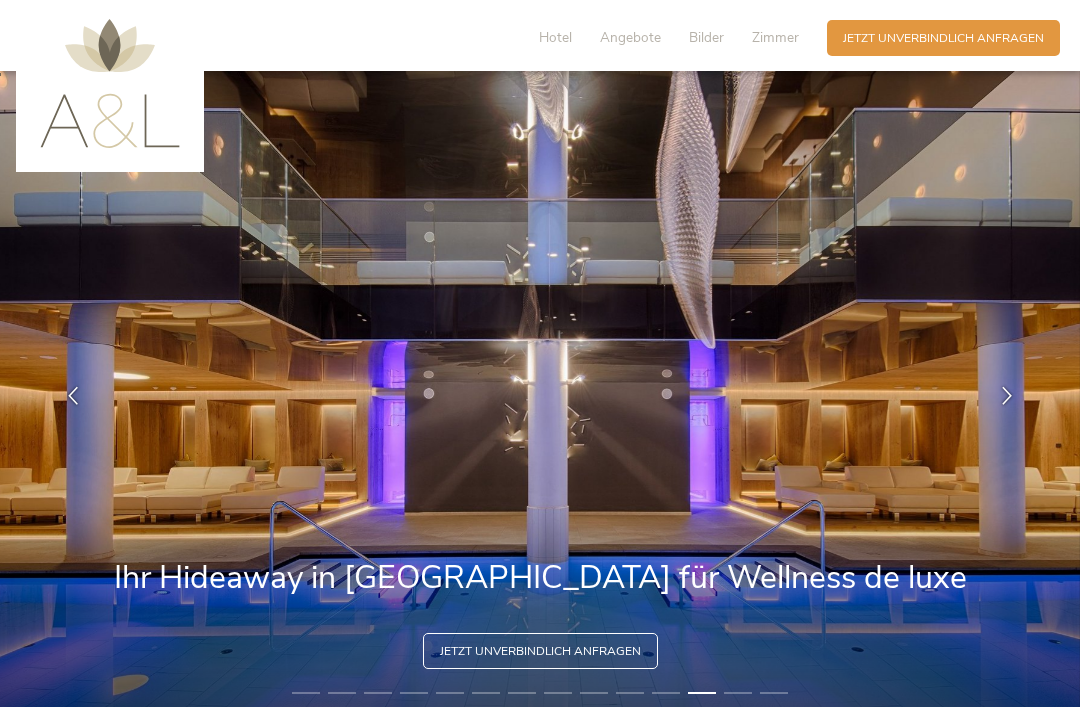 click at bounding box center (1007, 396) 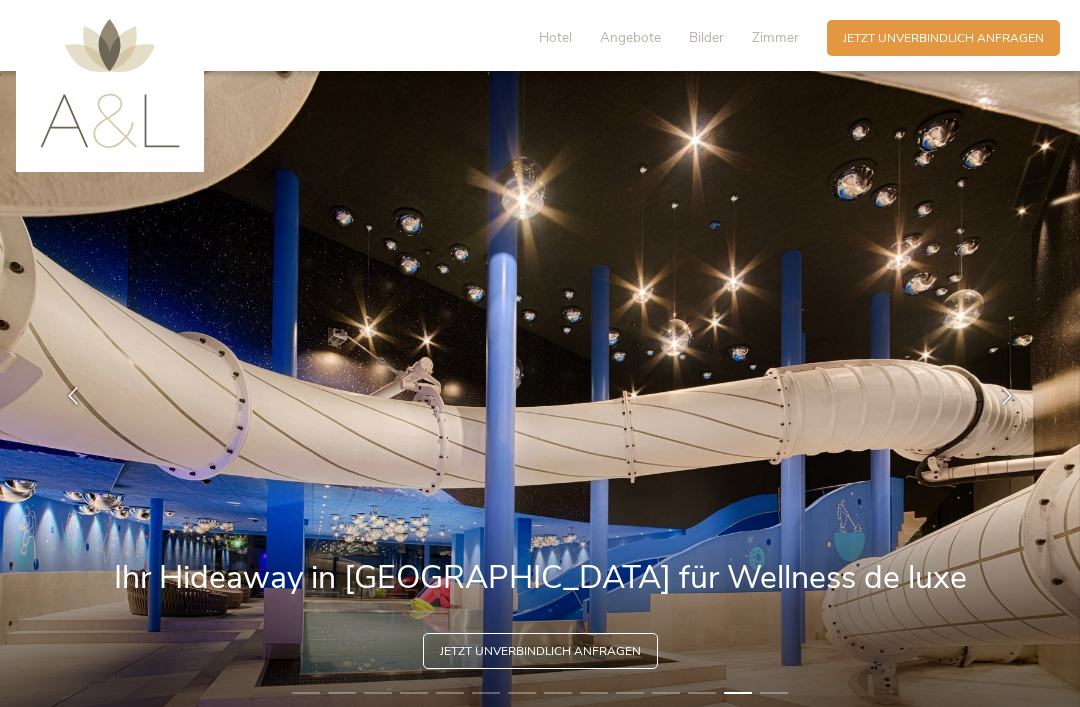 click at bounding box center [1007, 396] 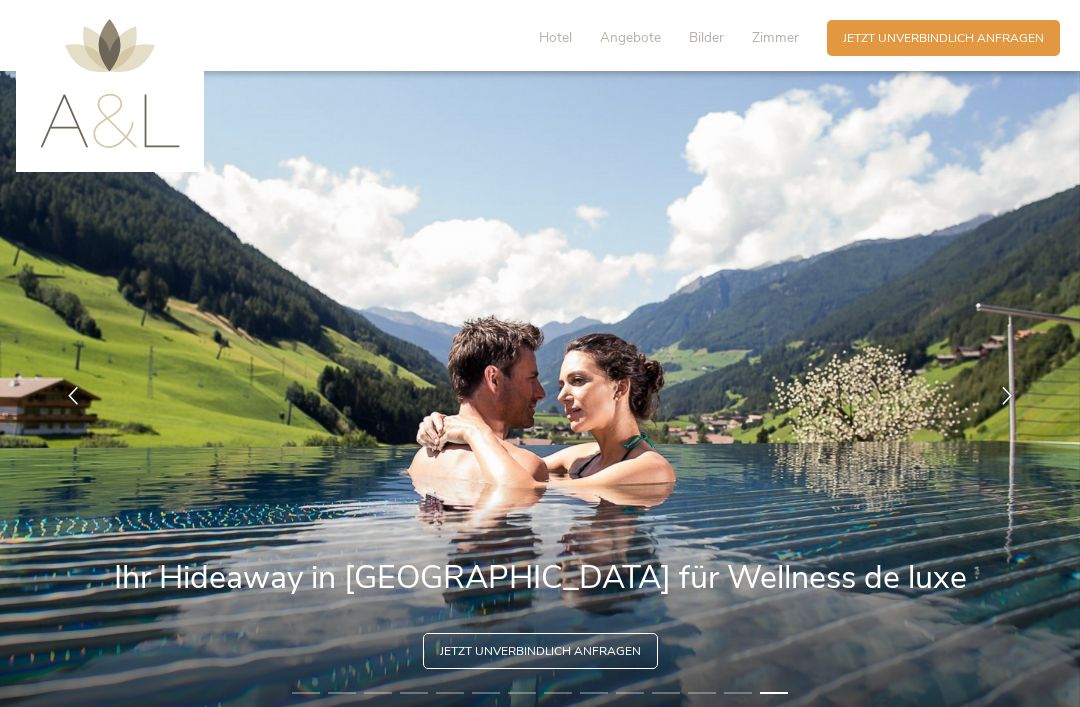 click at bounding box center (1007, 396) 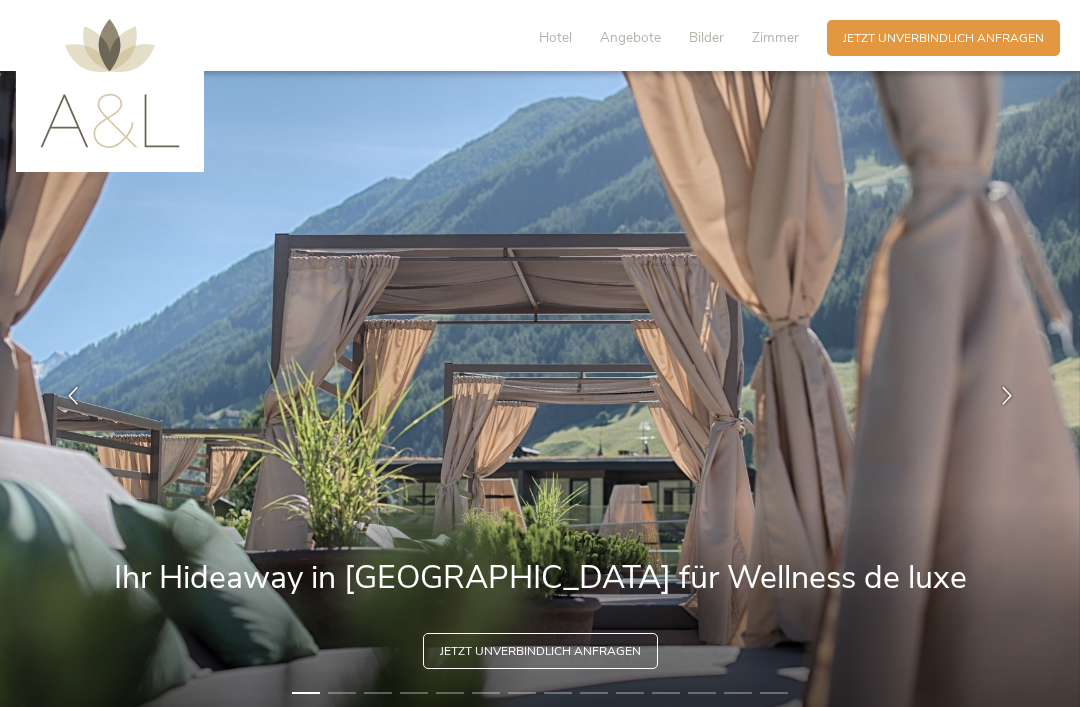 scroll, scrollTop: 0, scrollLeft: 0, axis: both 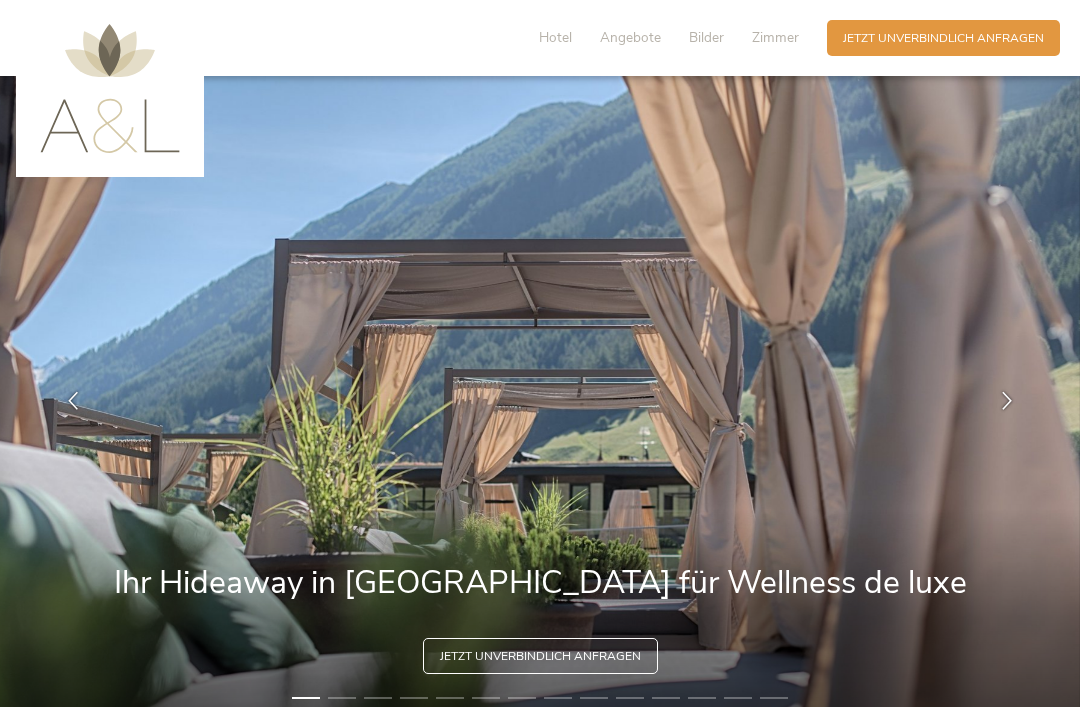 click on "Jetzt unverbindlich anfragen" at bounding box center [943, 38] 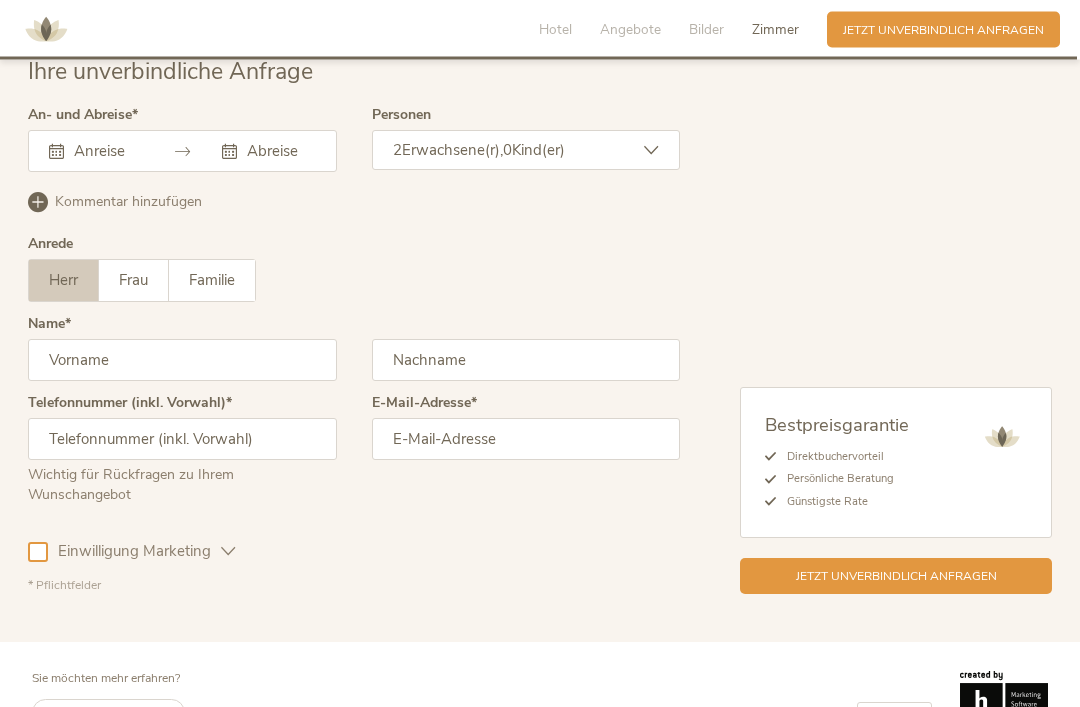 scroll, scrollTop: 5106, scrollLeft: 0, axis: vertical 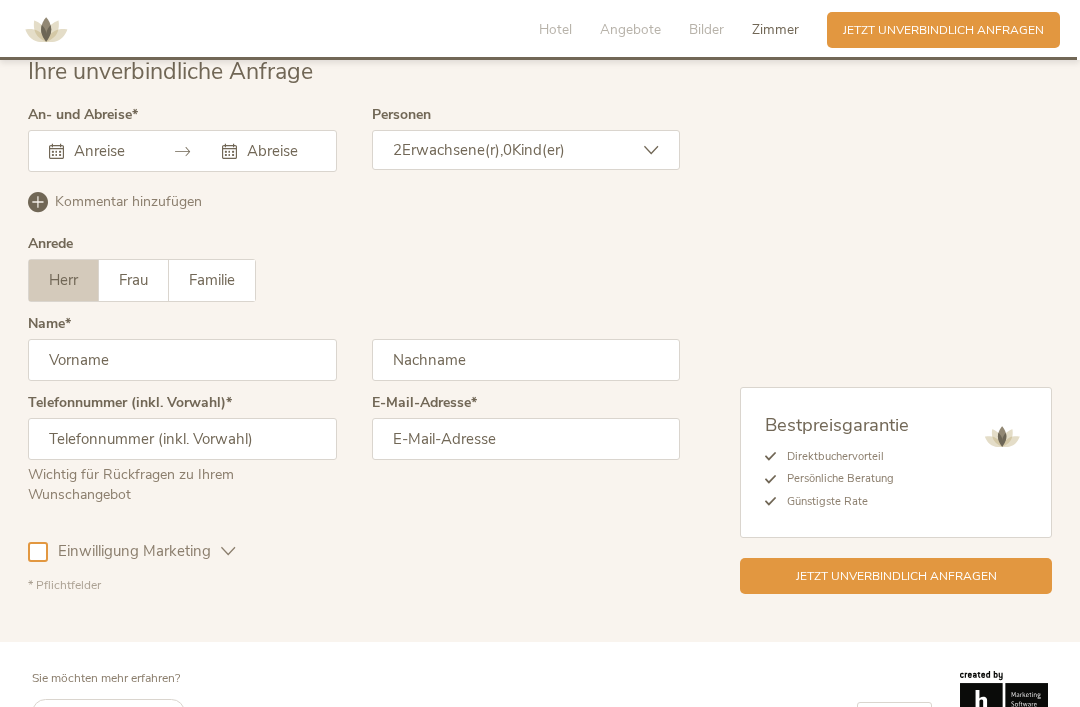 click on "[DATE]
Mo Di Mi Do Fr Sa So
30 1 2 3 4 5 6 7 8 9 10 11 12 13 14 15 16 17 18 19 20 21 22 23 24 25 26 27 28 29 30 31 1 2 3 4 5 6 7 8 9 [DATE] Di Mi Do Fr Sa So
30 1 2 3 4 5 6 7 8 9 10 11 12 13 14 15 16 17 18 19 20 21 22 23 24 25 26 27 28 29 30 31 1 2 3 4 5 6 7 8 9 10" at bounding box center [182, 151] 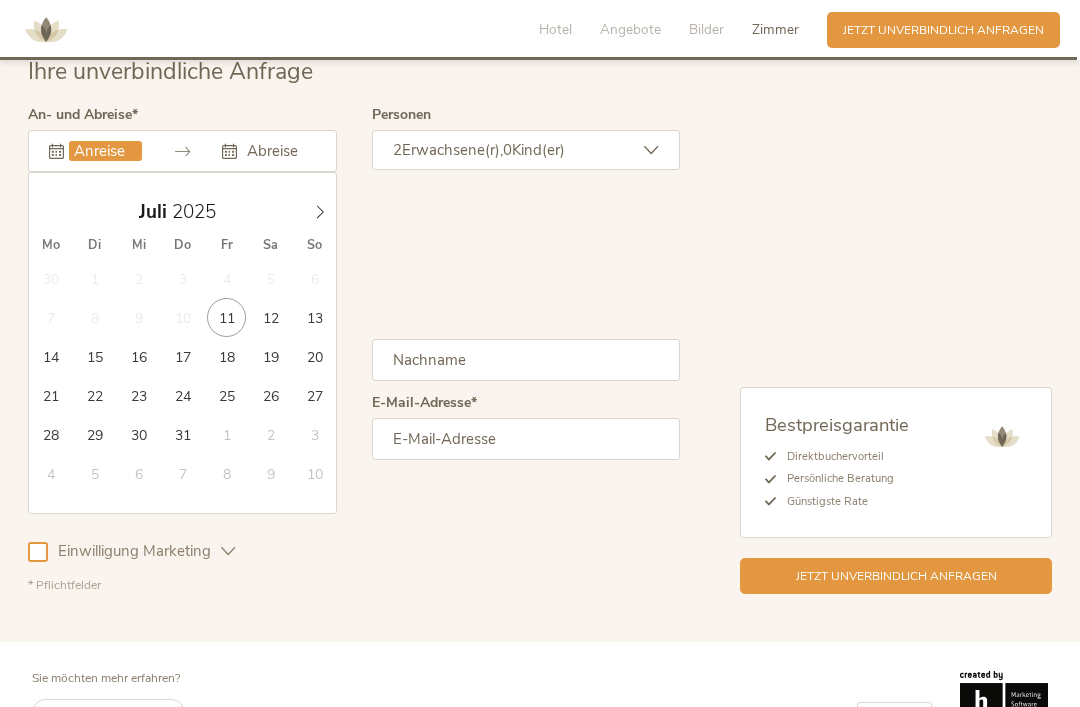 click 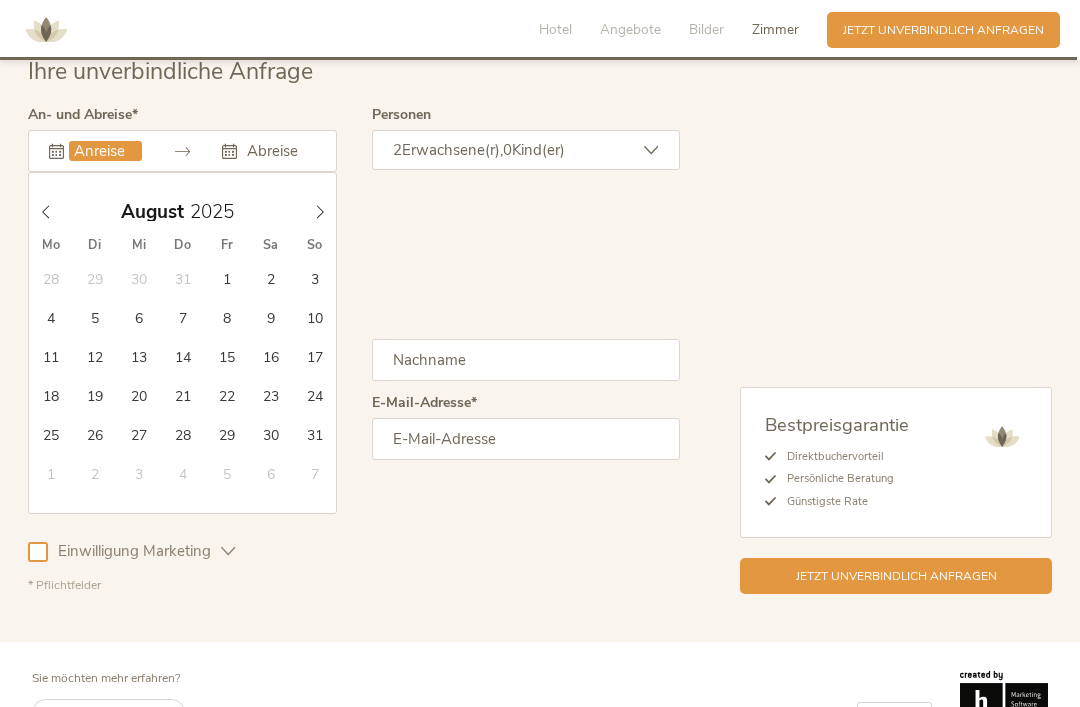 type on "[DATE]" 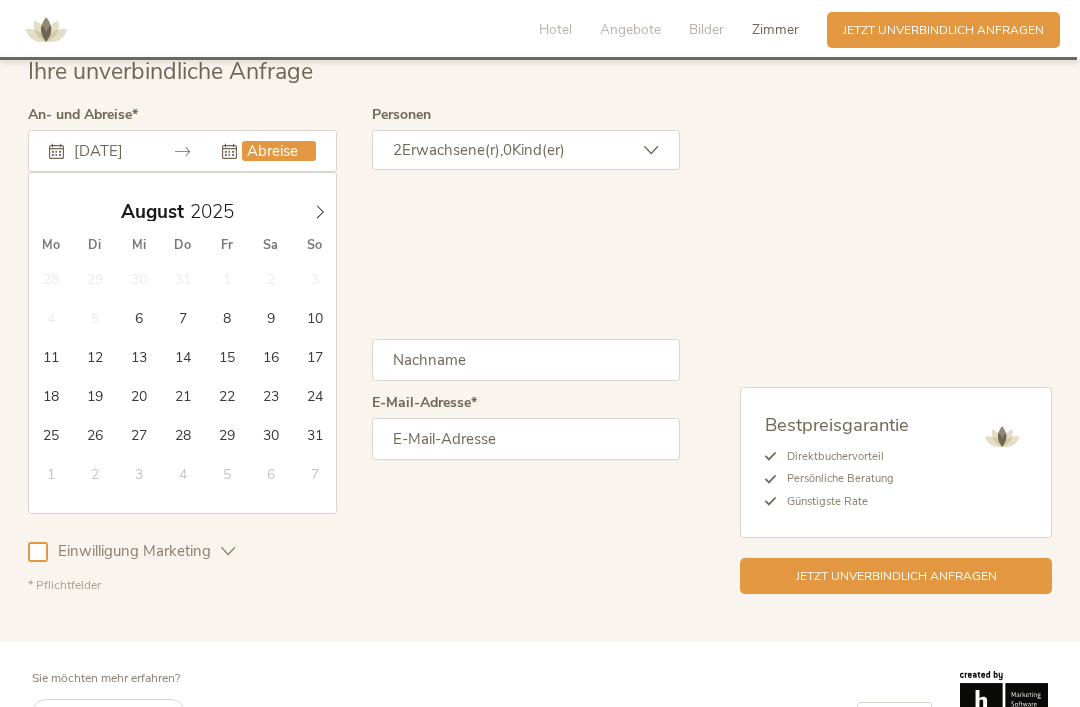 type on "[DATE]" 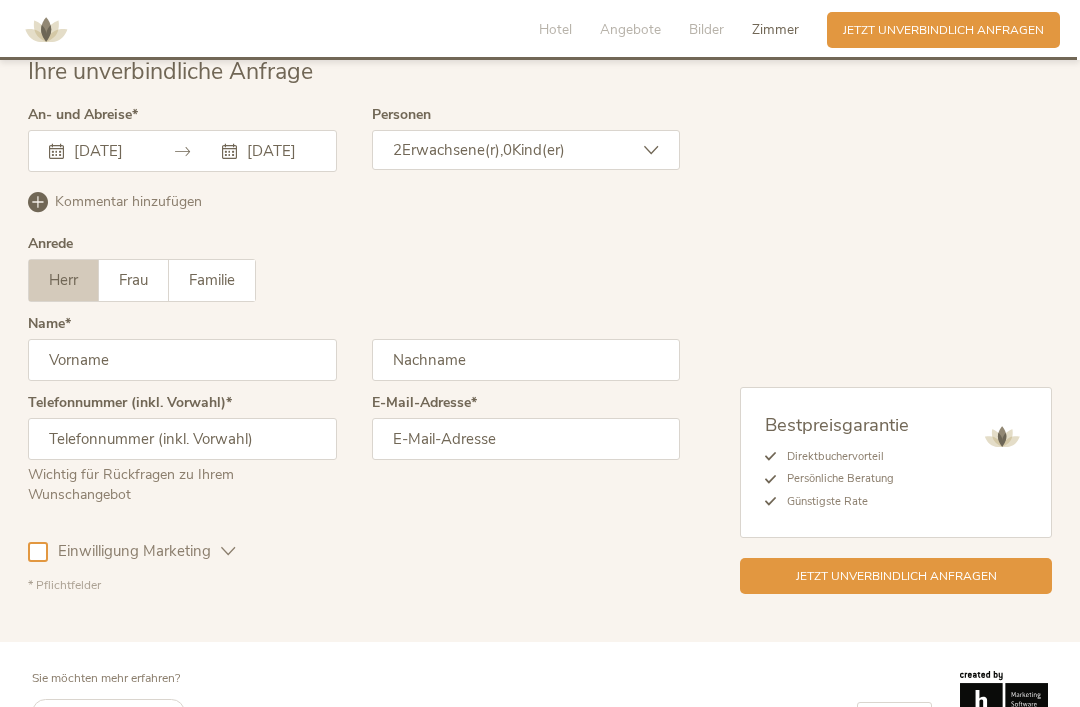click on "[DATE]
[DATE]
[DATE]
Mo Di Mi Do Fr Sa So
28 29 30 31 1 2 3 4 5 6 7 8 9 10 11 12 13 14 15 16 17 18 19 20 21 22 23 24 25 26 27 28 29 30 31 1 2 3 4 5 6 [DATE] Di Mi Do Fr Sa So
28 29 30 31 1 2 3 4 5 6 7 8 9 10 11 12 13 14 15 16 17 18 19 20 21 22 23 24 25 26 27 28 29 30 31 1 2 3 4 5 6 7" at bounding box center (182, 151) 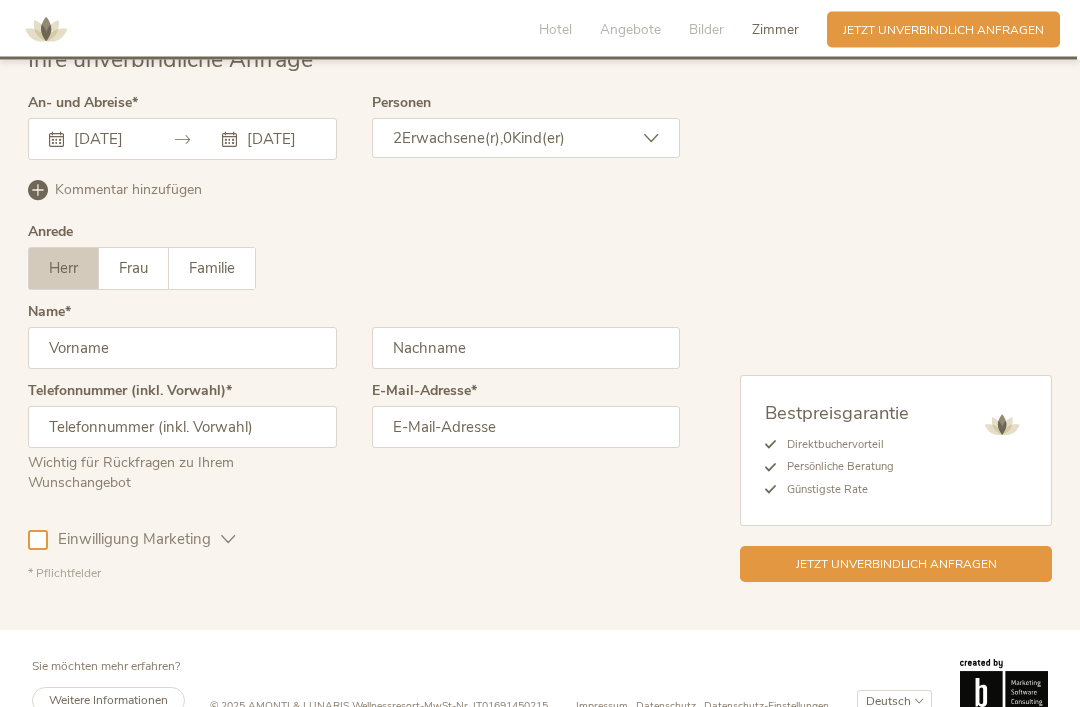 scroll, scrollTop: 5121, scrollLeft: 0, axis: vertical 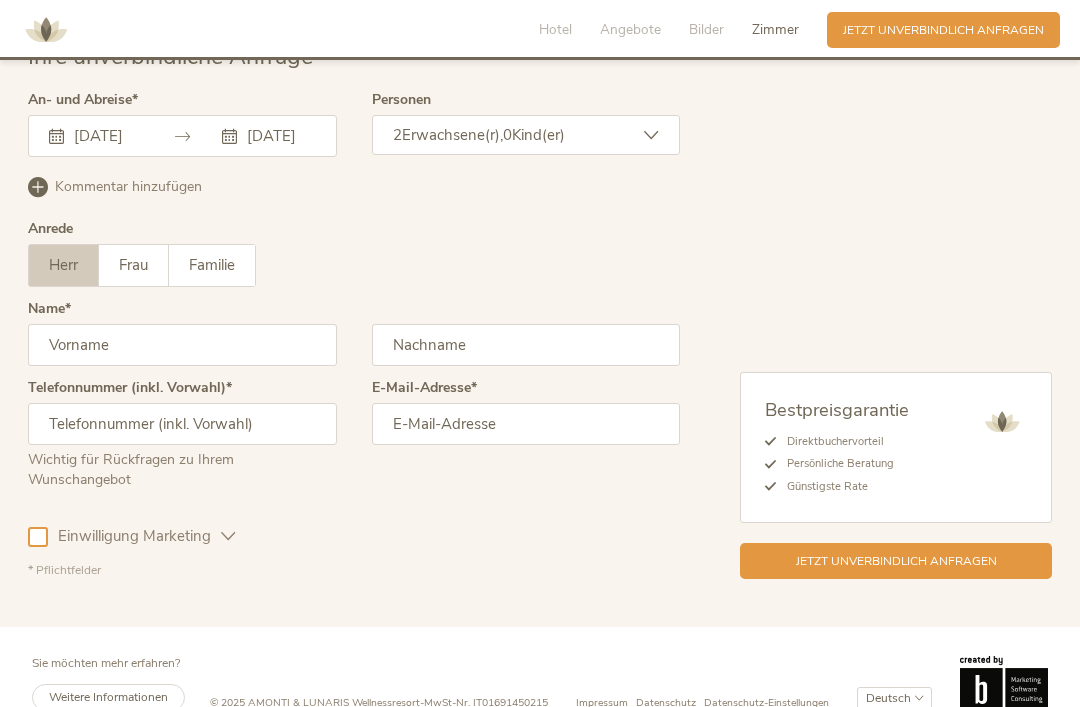 click at bounding box center (182, 345) 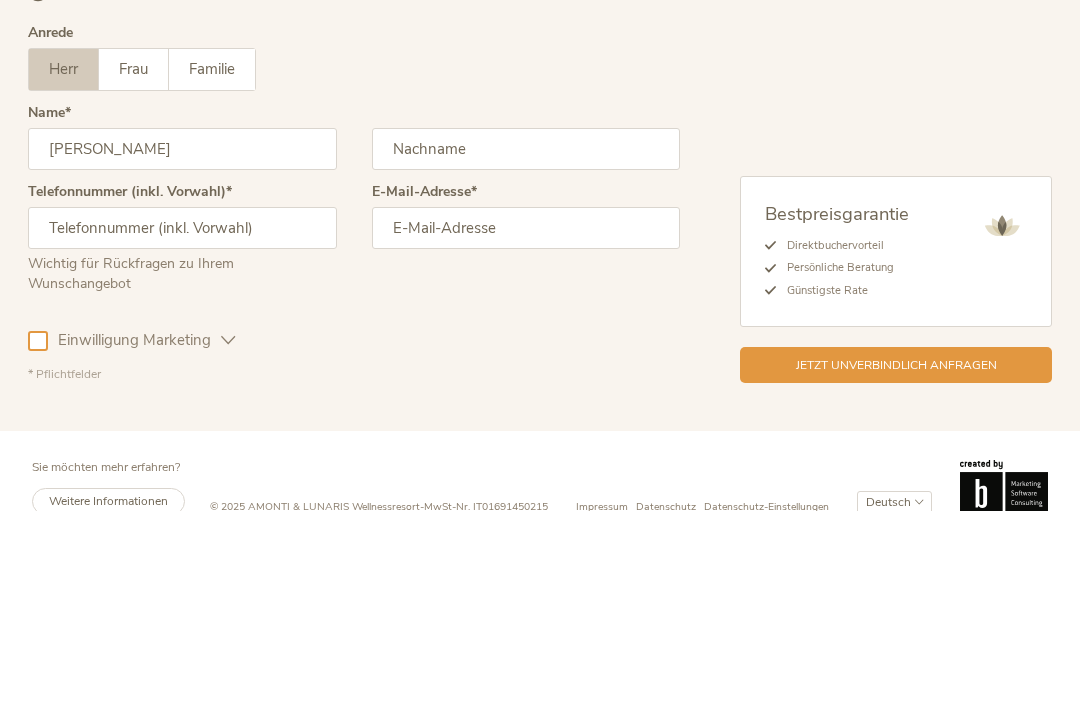 type on "[PERSON_NAME]" 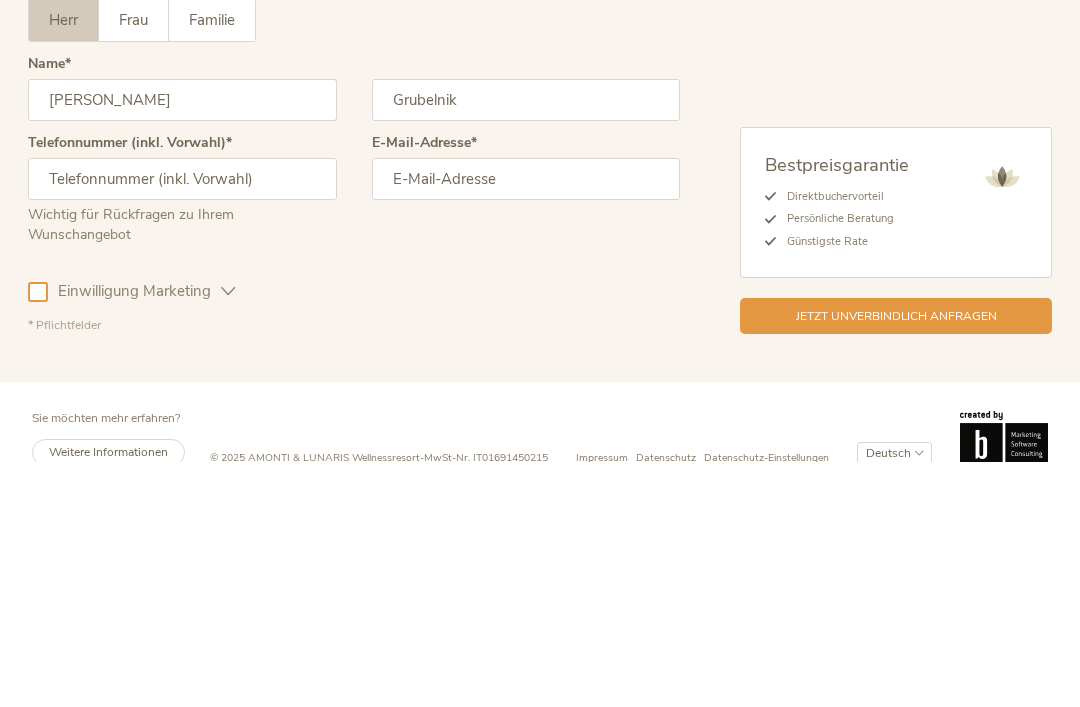 type on "Grubelnik" 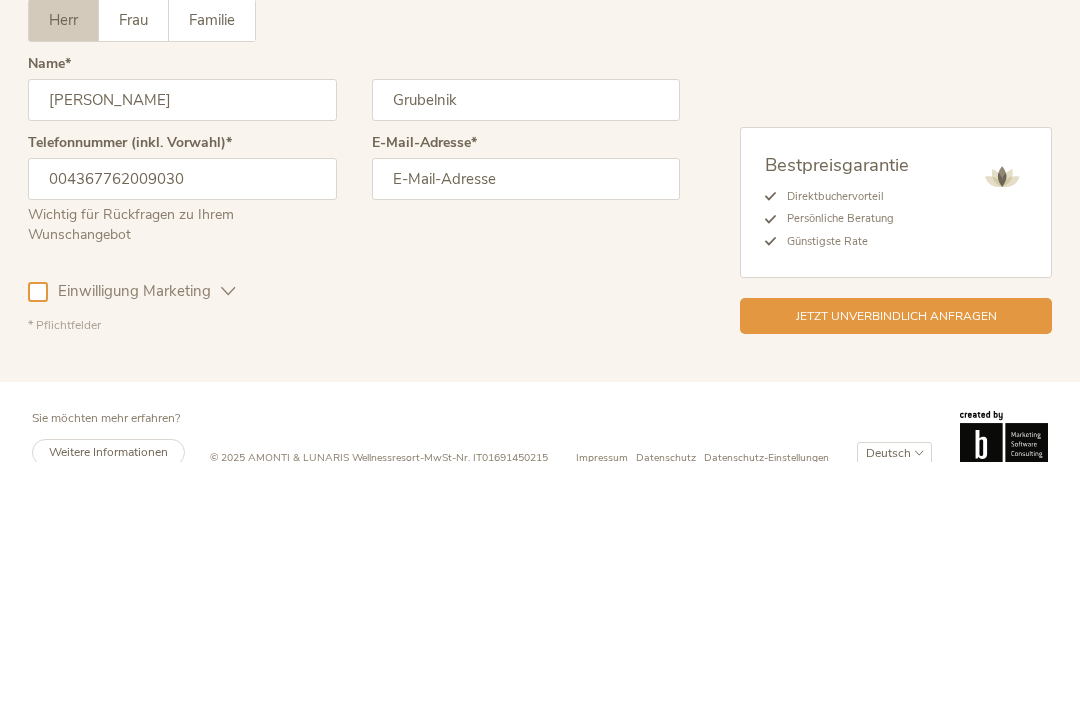 type on "004367762009030" 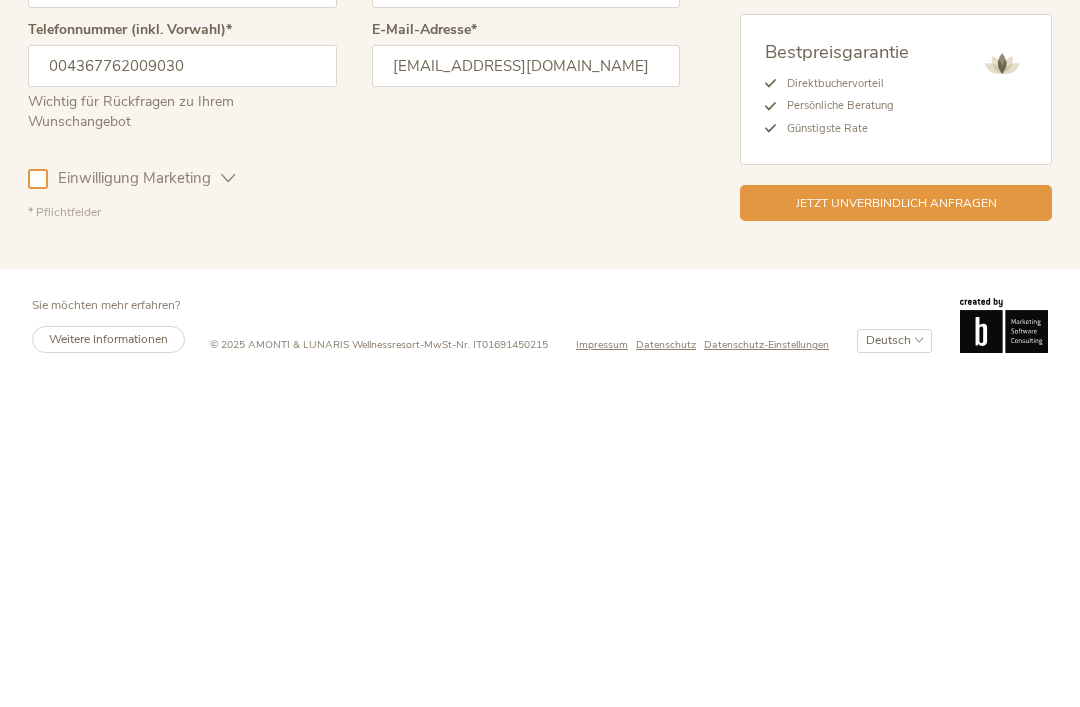 scroll, scrollTop: 5140, scrollLeft: 0, axis: vertical 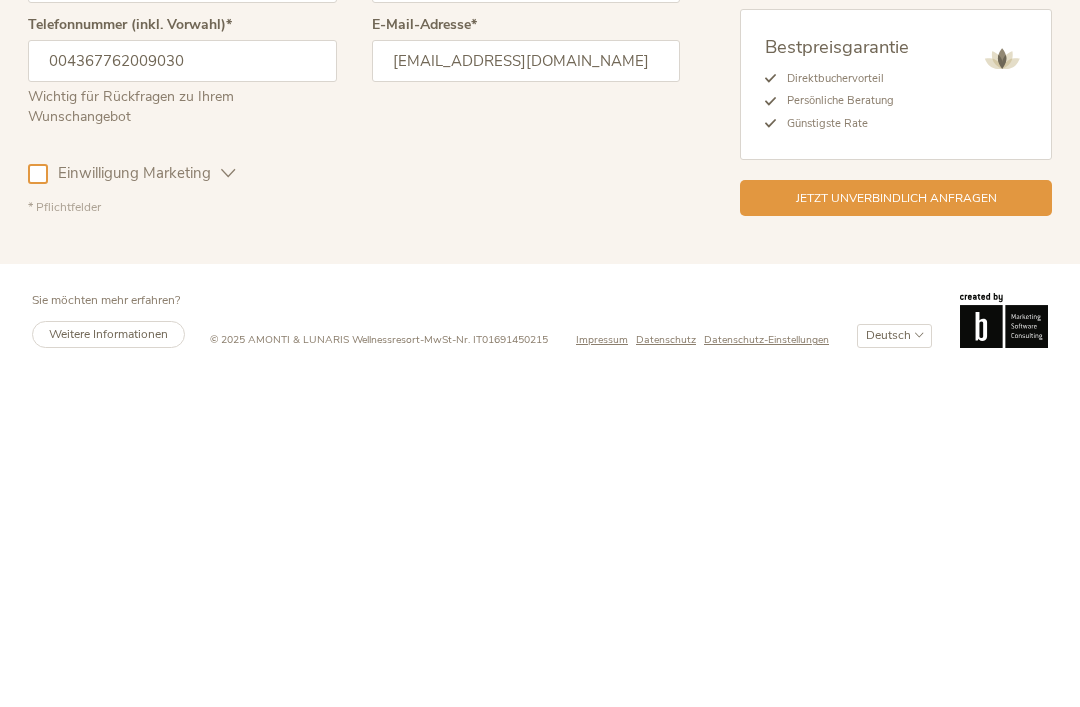 type on "[EMAIL_ADDRESS][DOMAIN_NAME]" 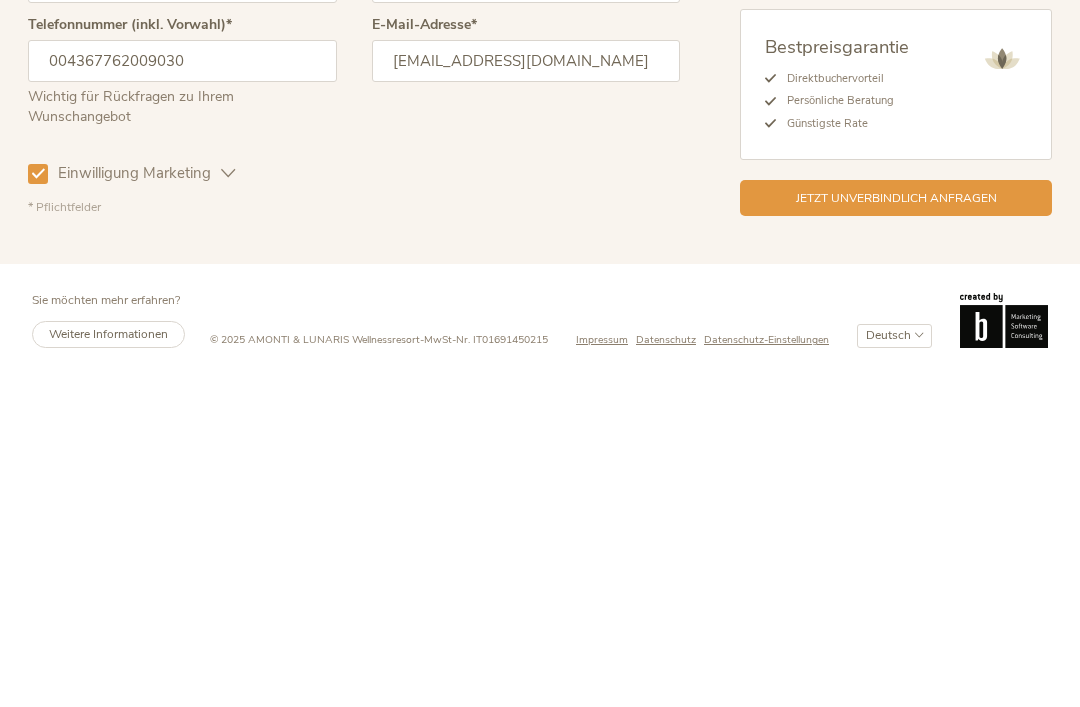 scroll, scrollTop: 5121, scrollLeft: 0, axis: vertical 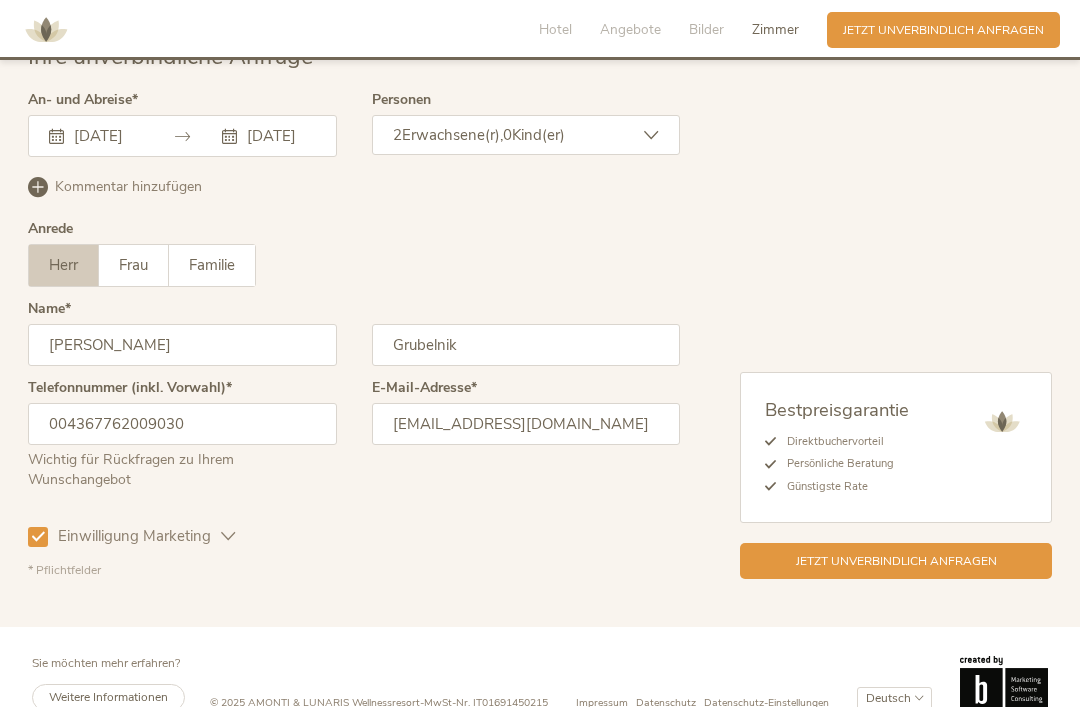click at bounding box center [228, 536] 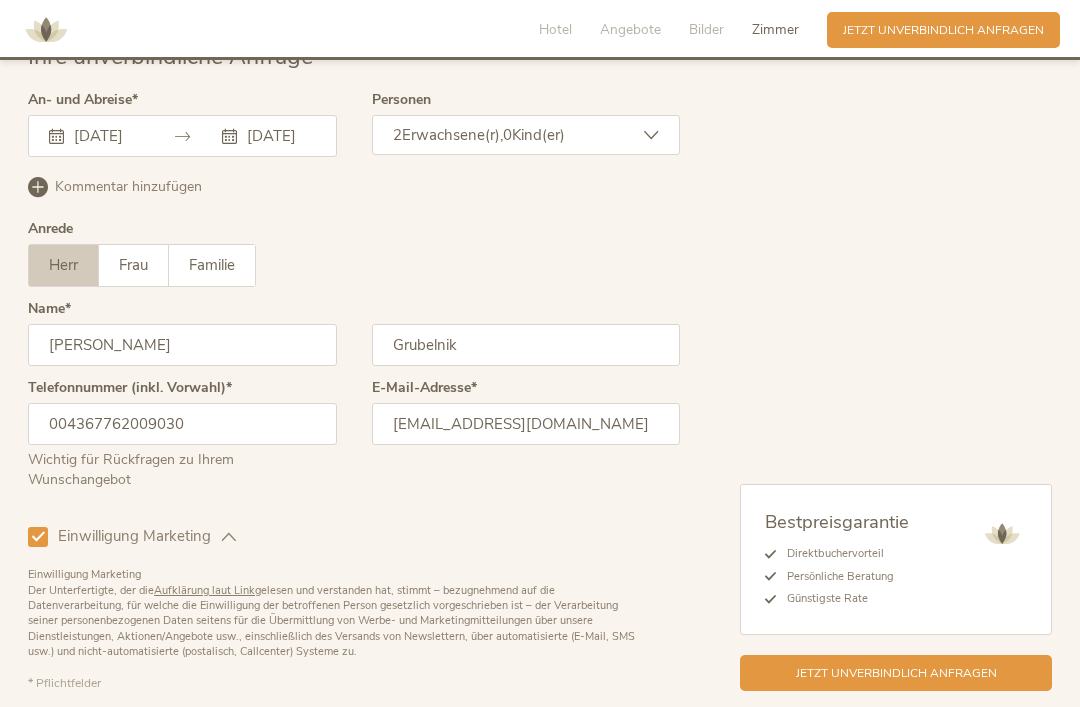 click at bounding box center (38, 536) 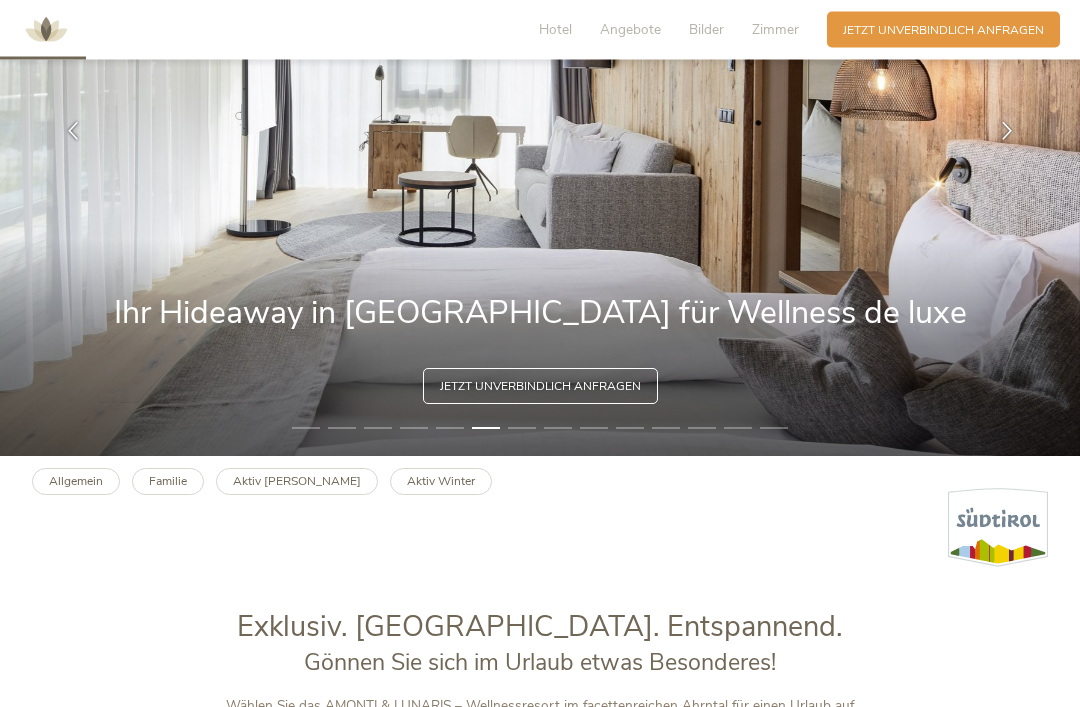 scroll, scrollTop: 0, scrollLeft: 0, axis: both 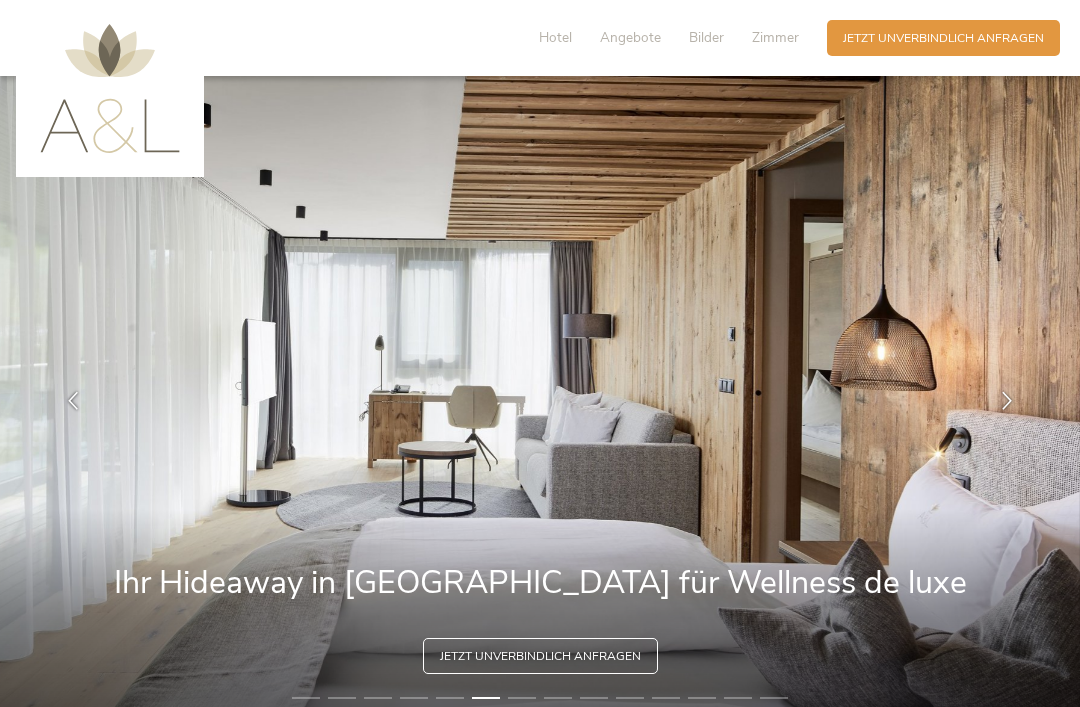 click on "Hotel" at bounding box center (555, 37) 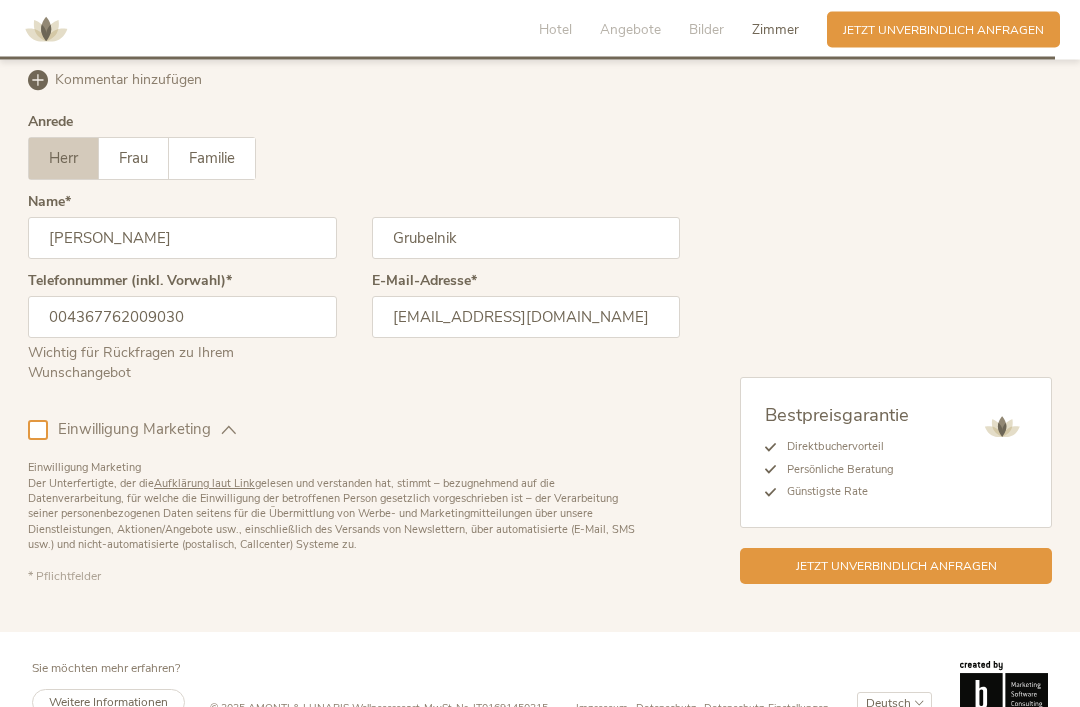 scroll, scrollTop: 5231, scrollLeft: 0, axis: vertical 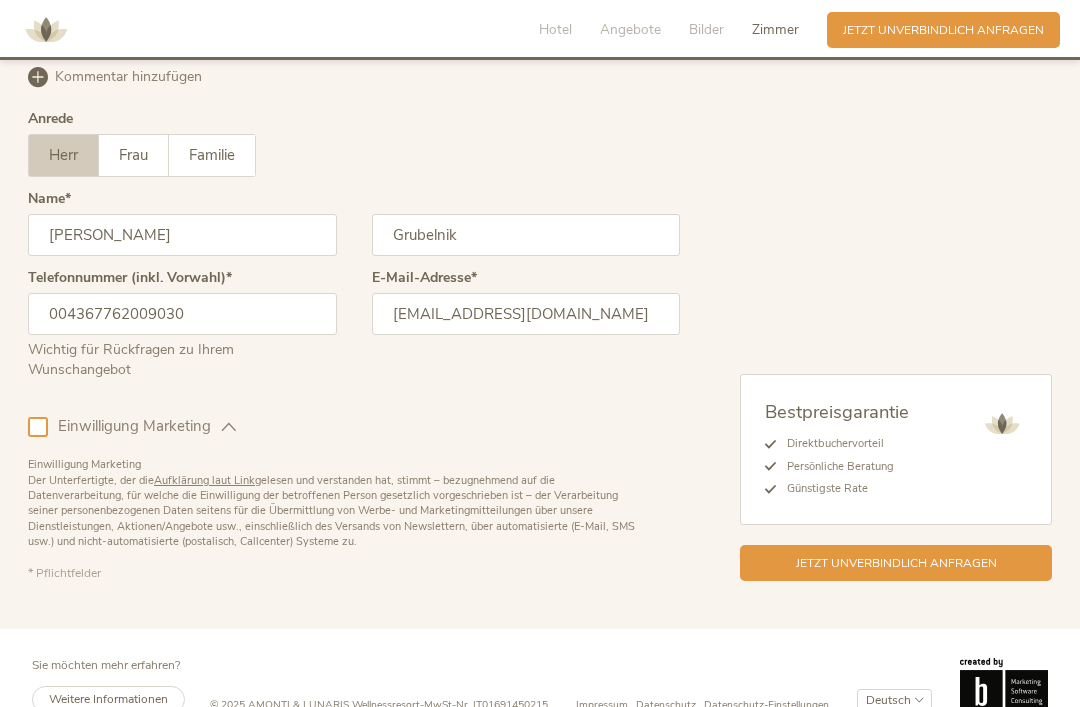 click on "Weitere Informationen" at bounding box center [108, 699] 